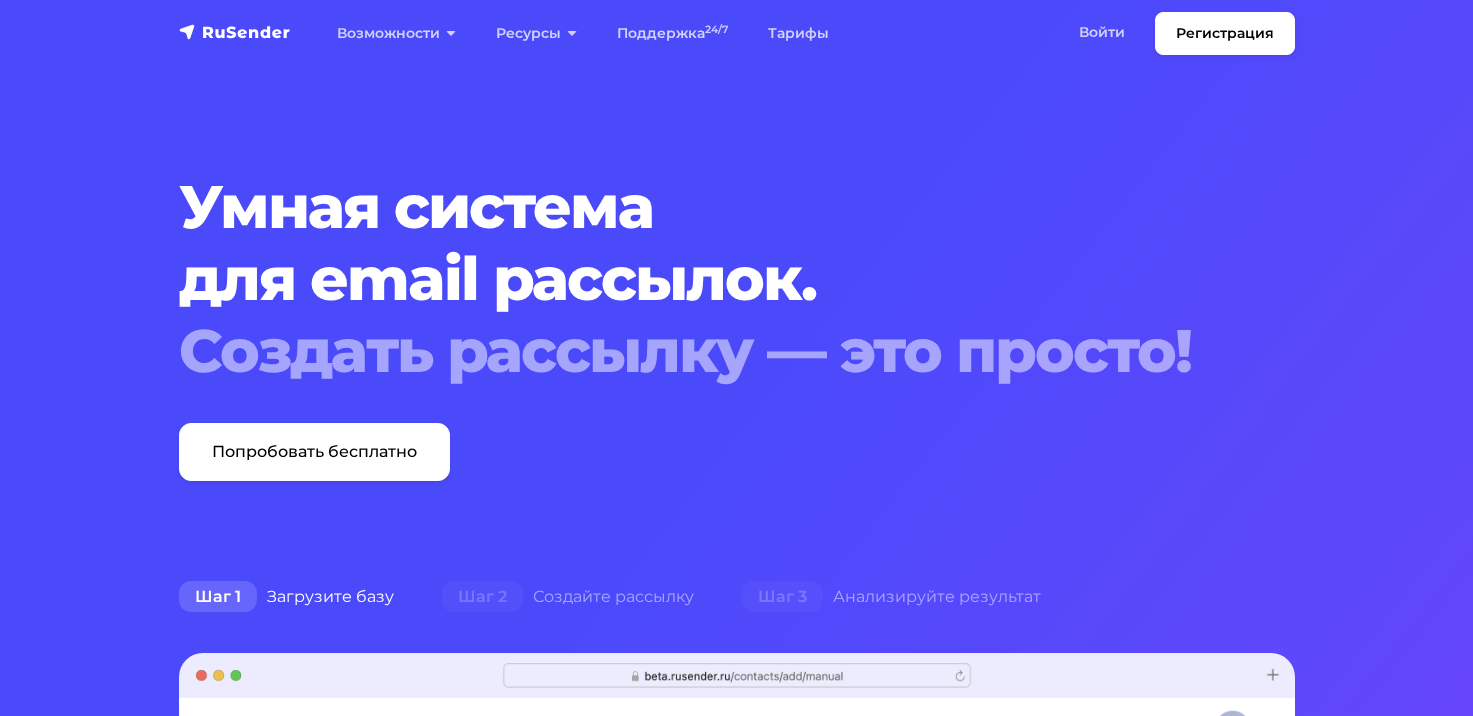 scroll, scrollTop: 0, scrollLeft: 0, axis: both 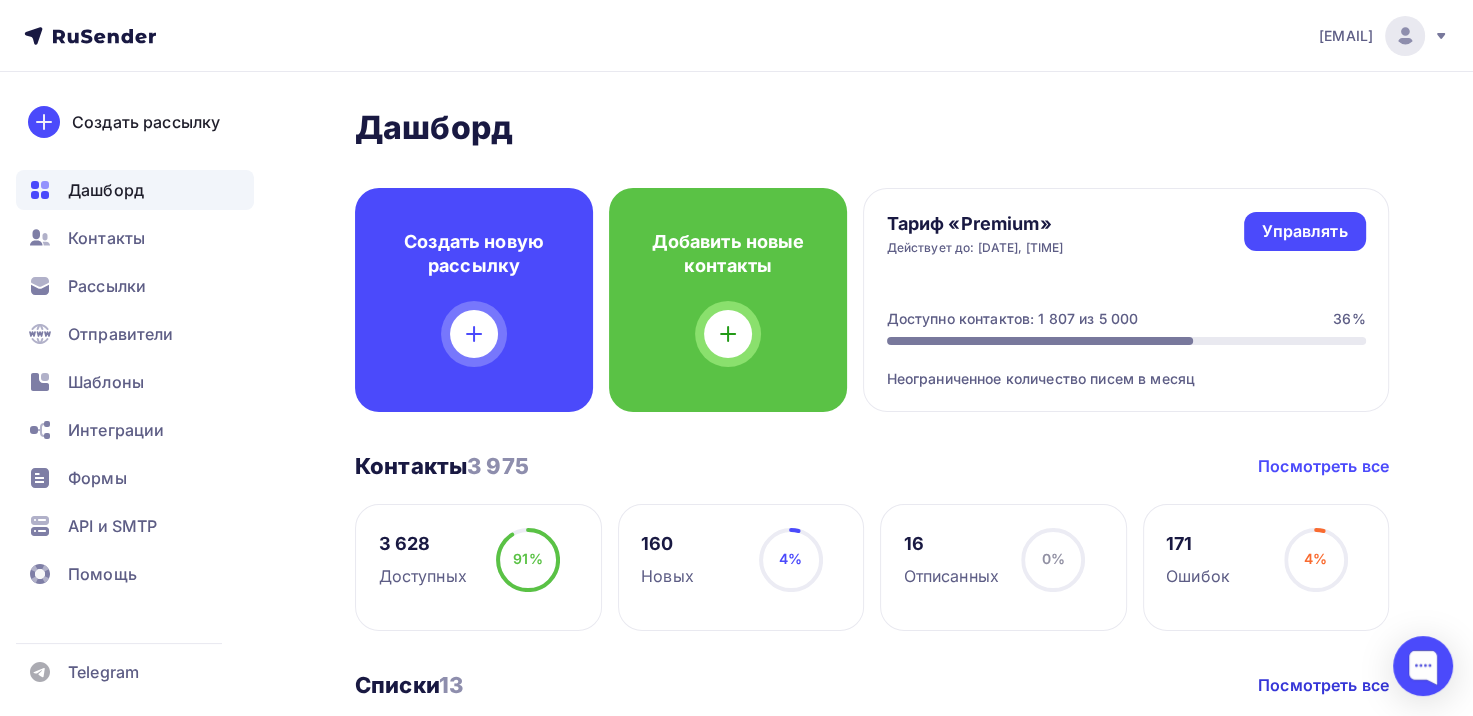click on "Посмотреть все" at bounding box center [1323, 466] 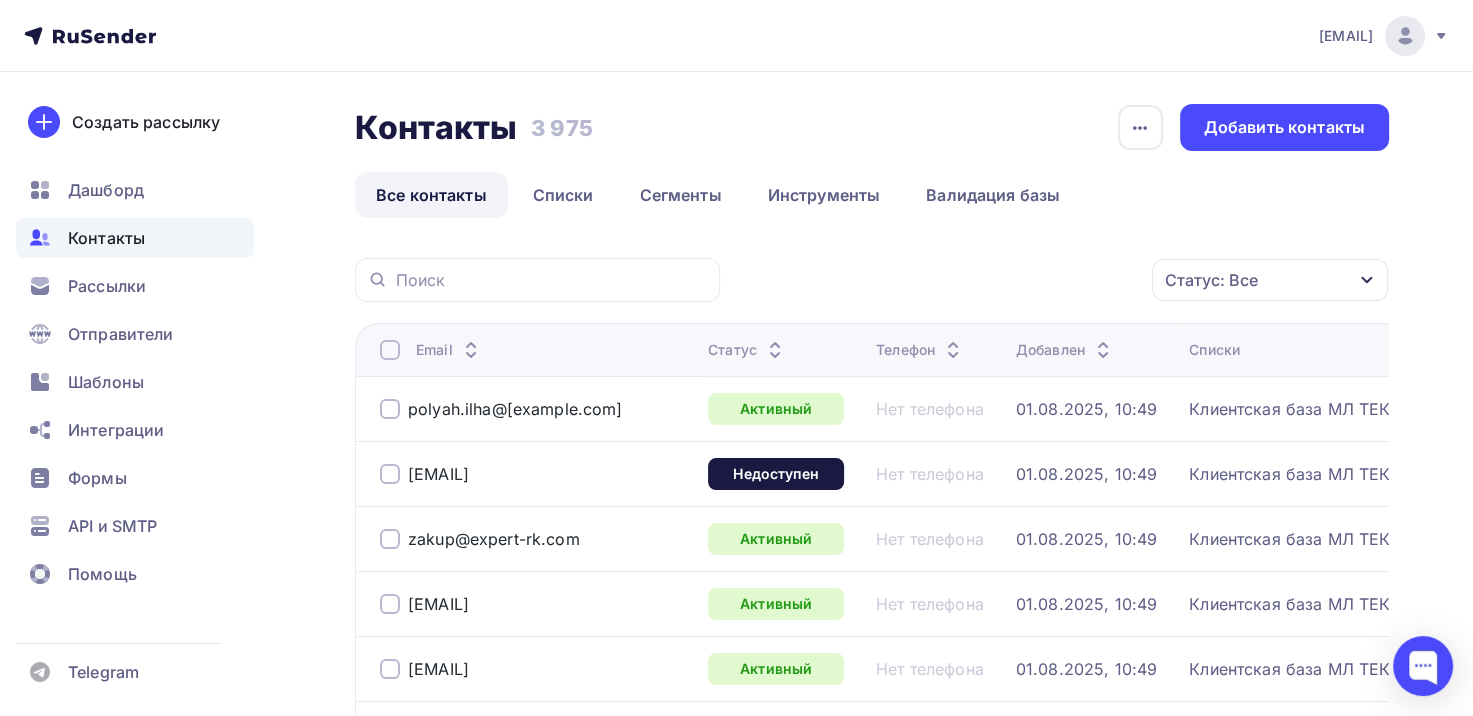 click at bounding box center (537, 280) 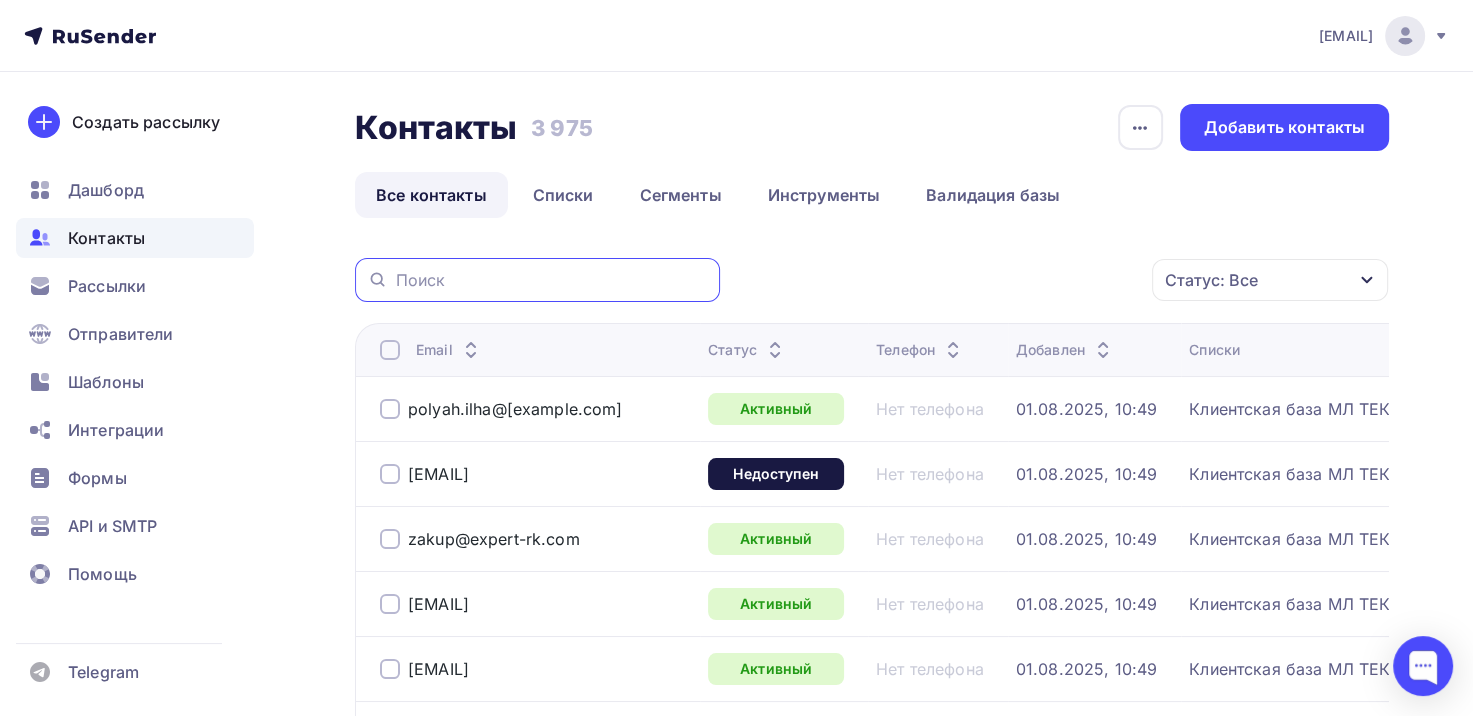 click at bounding box center [552, 280] 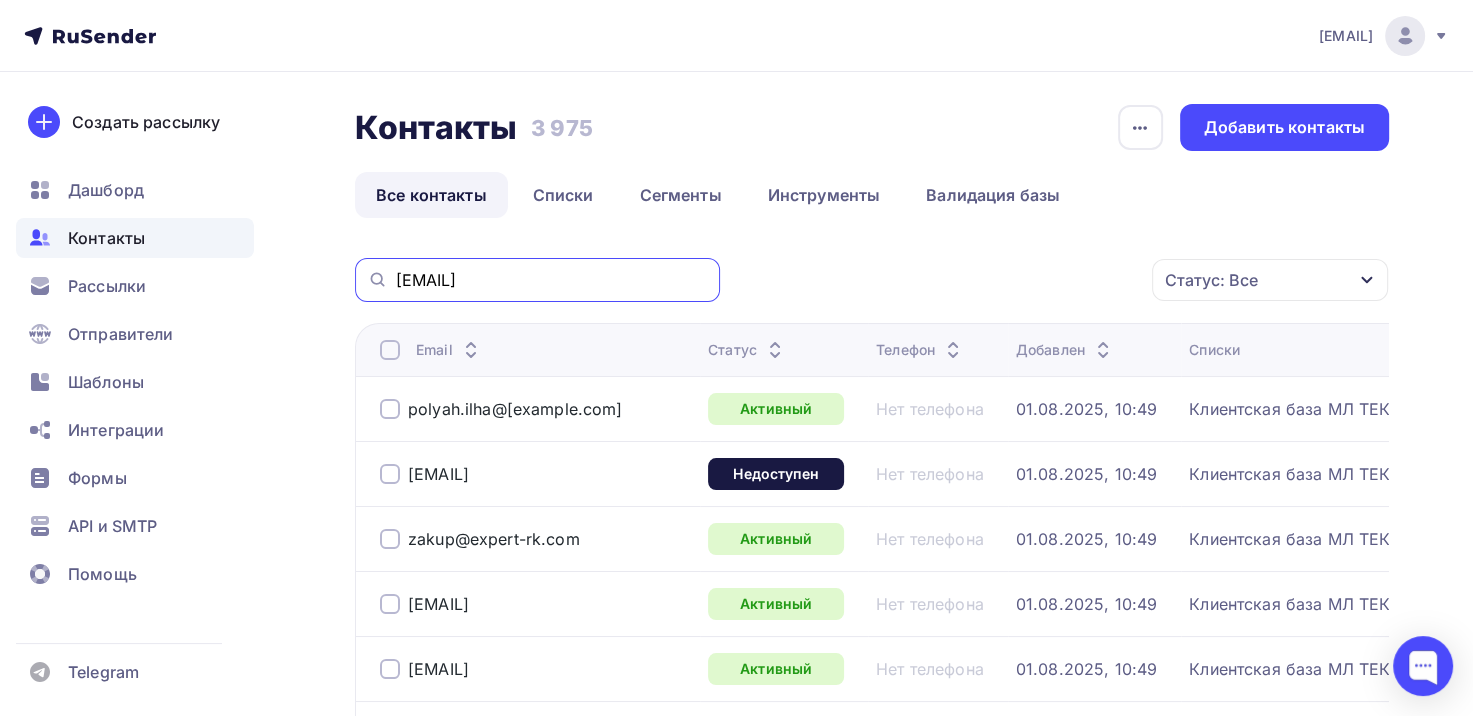 type on "[EMAIL]" 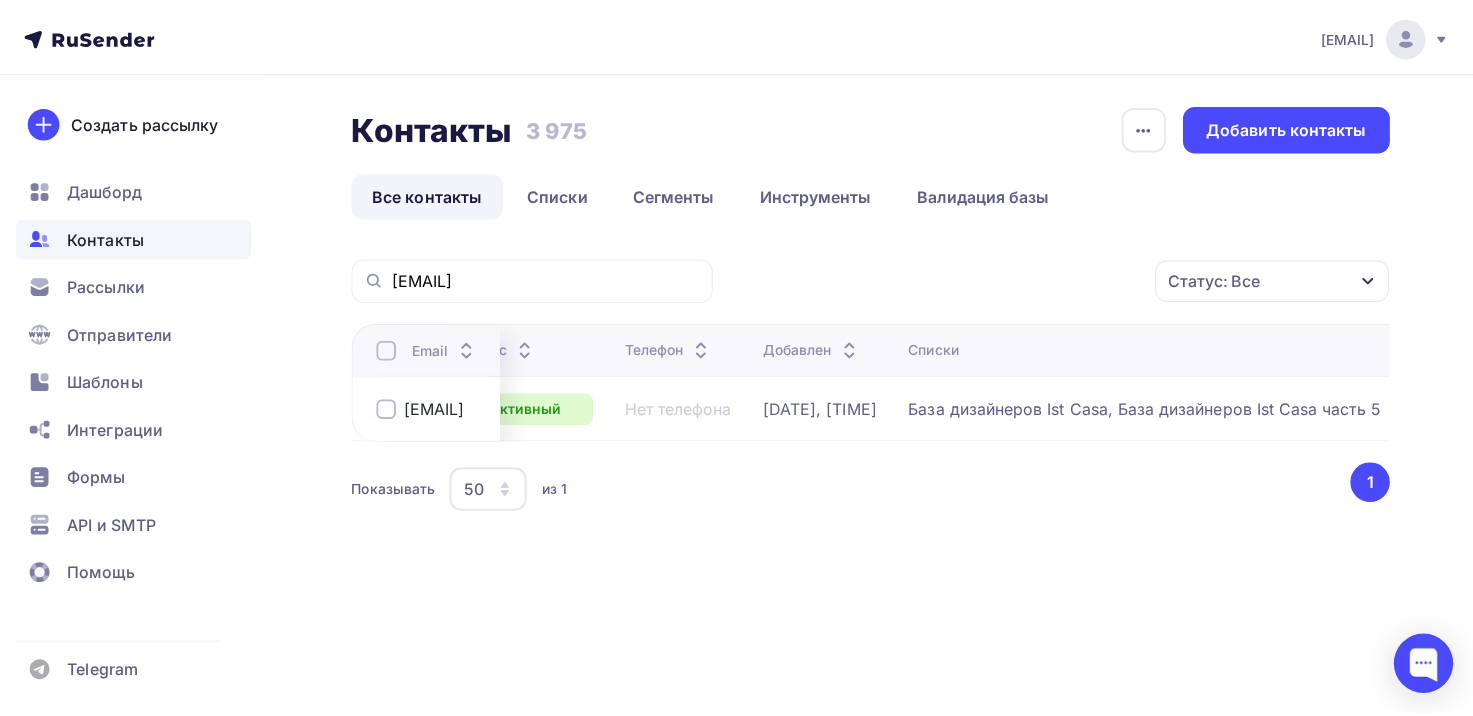 scroll, scrollTop: 0, scrollLeft: 0, axis: both 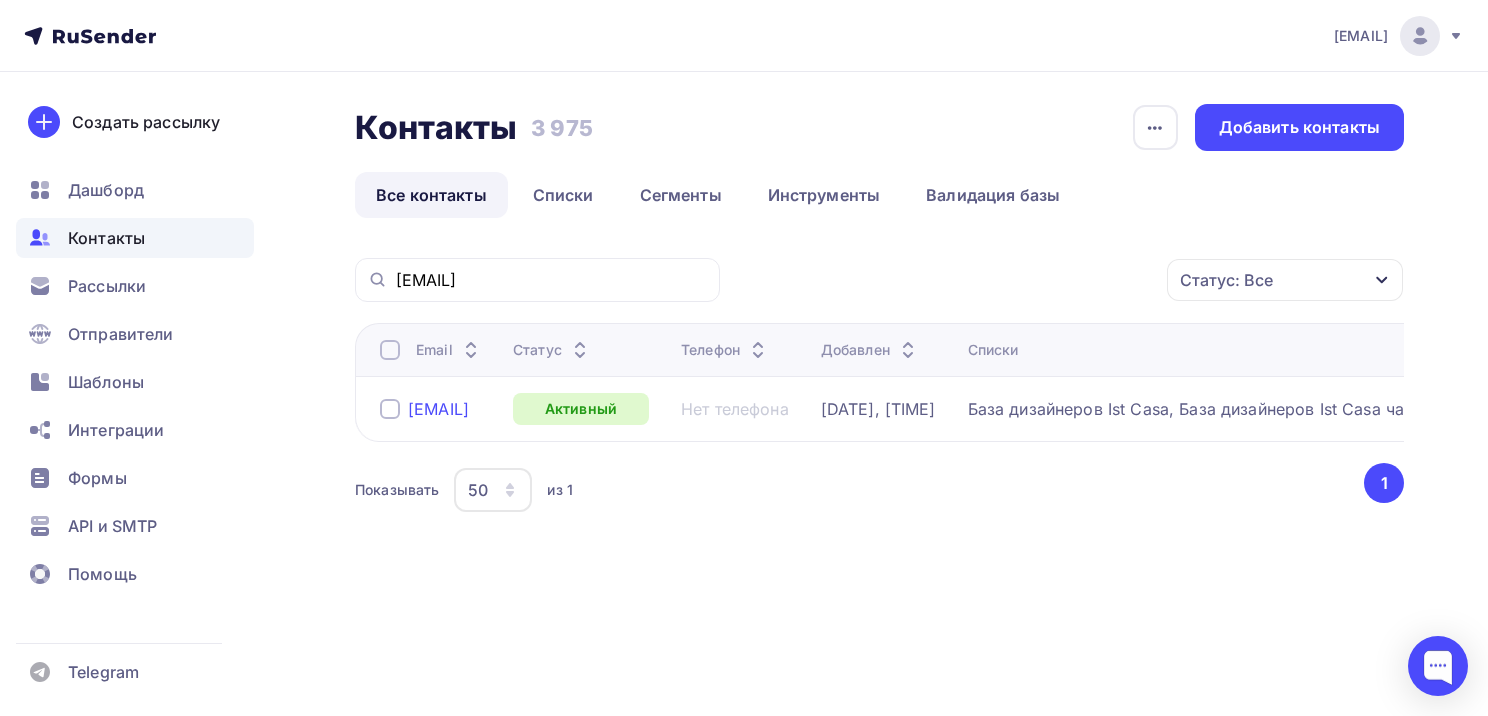 click on "[EMAIL]" at bounding box center [438, 409] 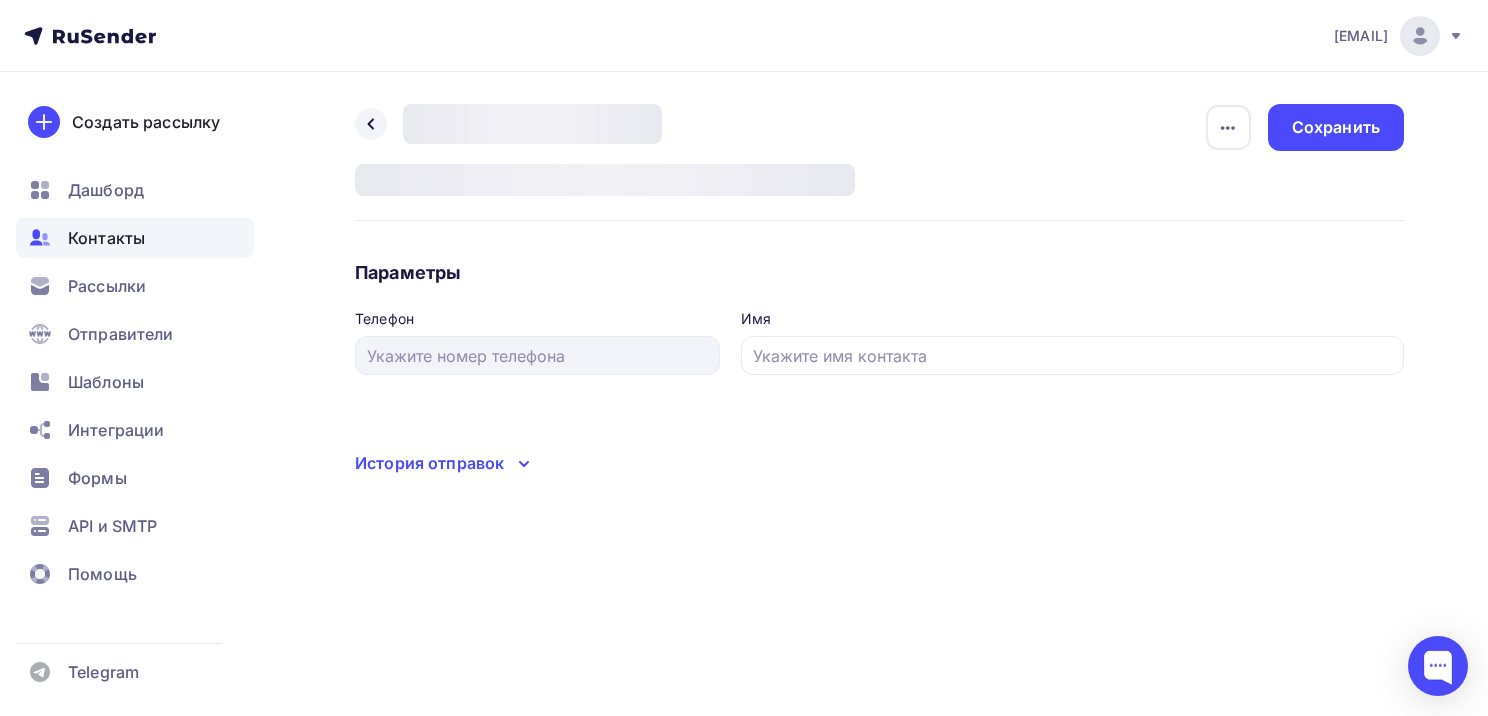 type on "[FIRST] [LAST]" 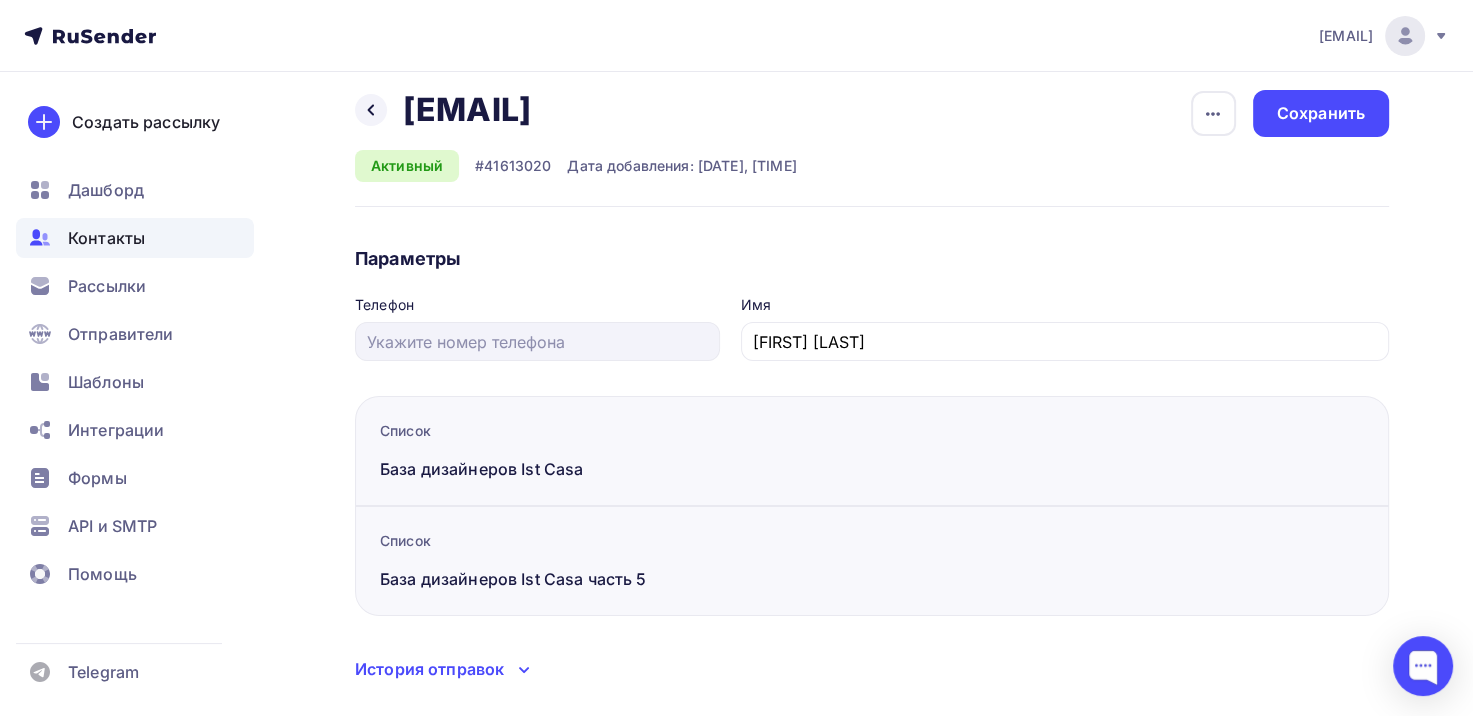 scroll, scrollTop: 0, scrollLeft: 0, axis: both 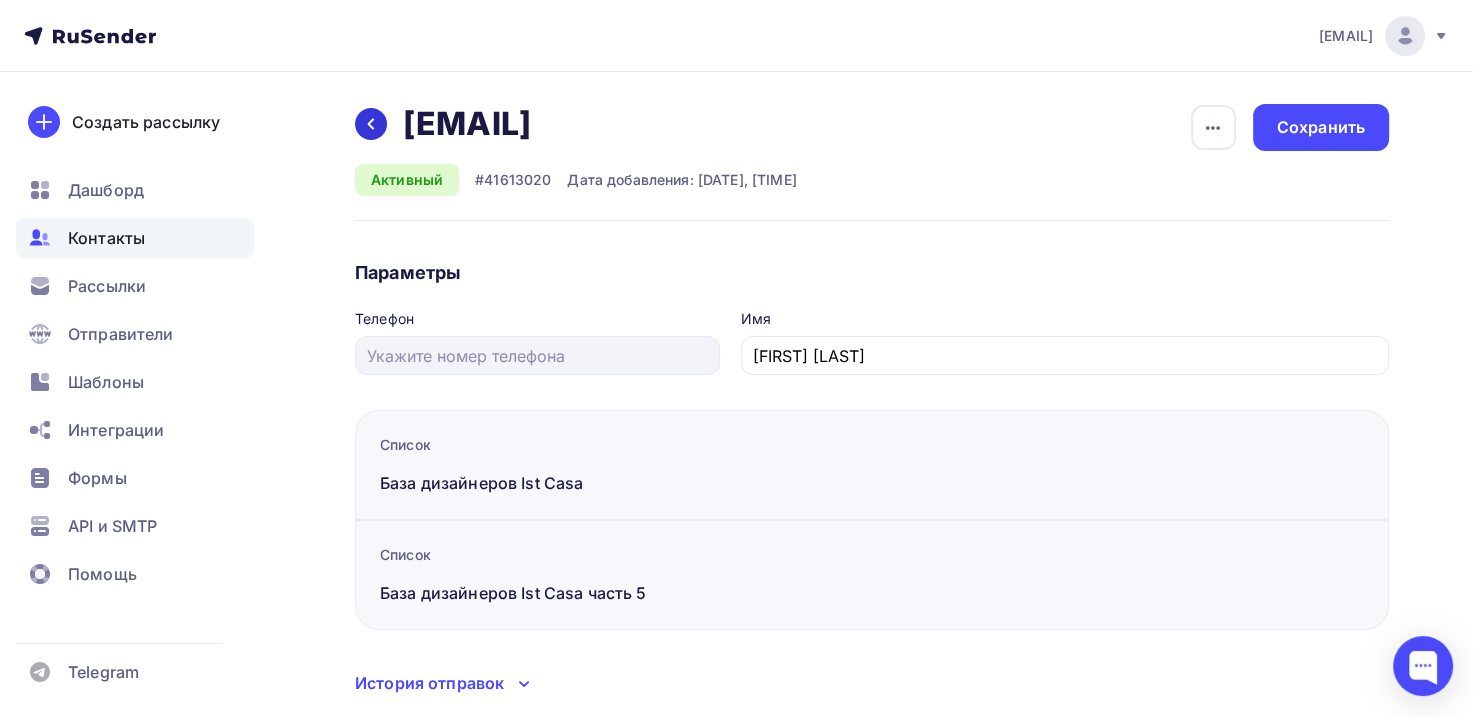 click 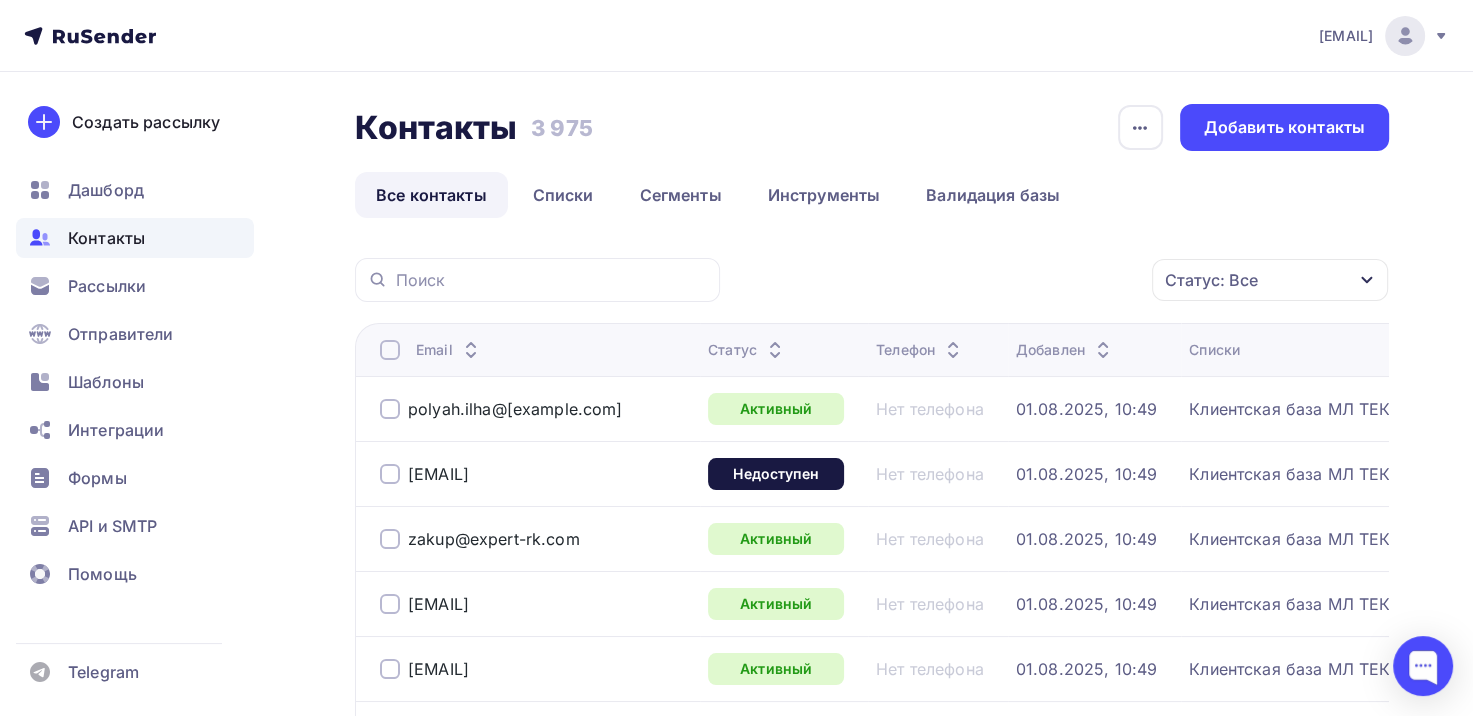 click 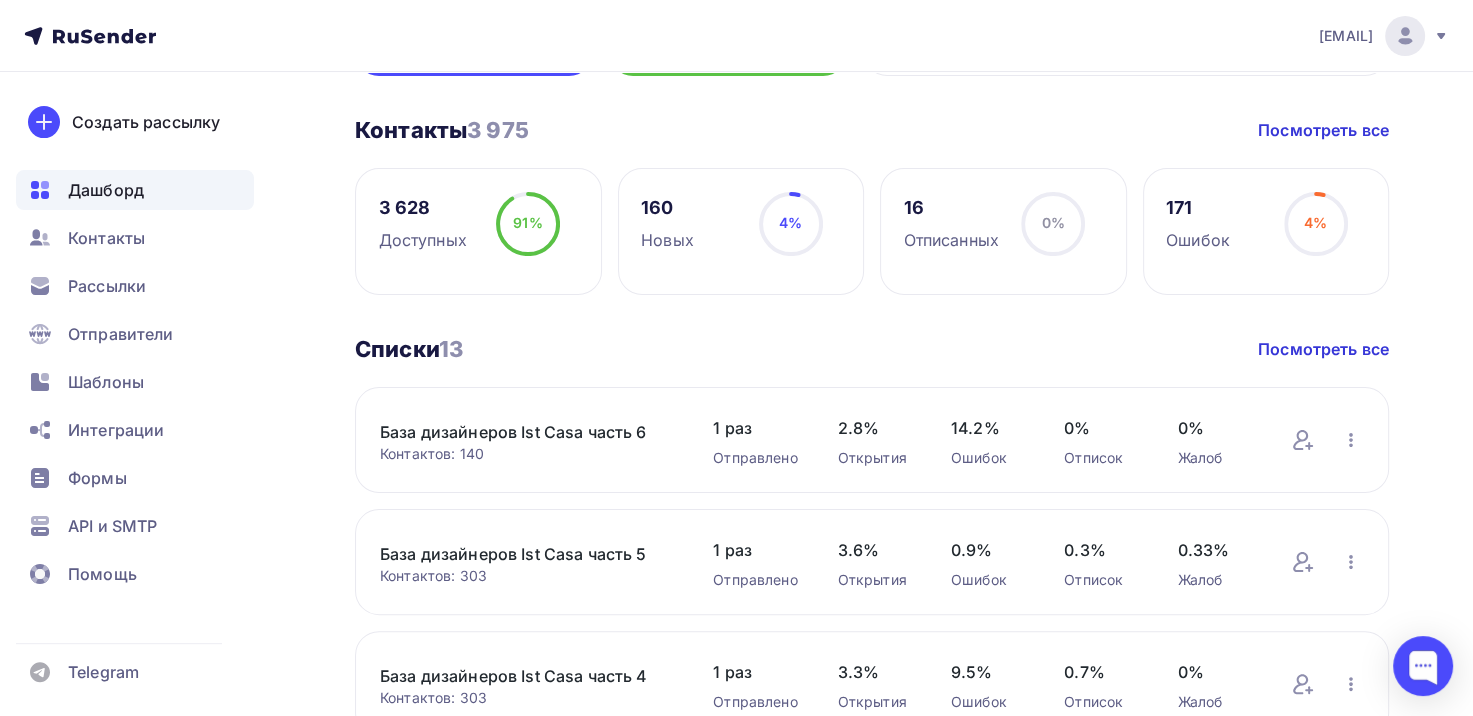 scroll, scrollTop: 400, scrollLeft: 0, axis: vertical 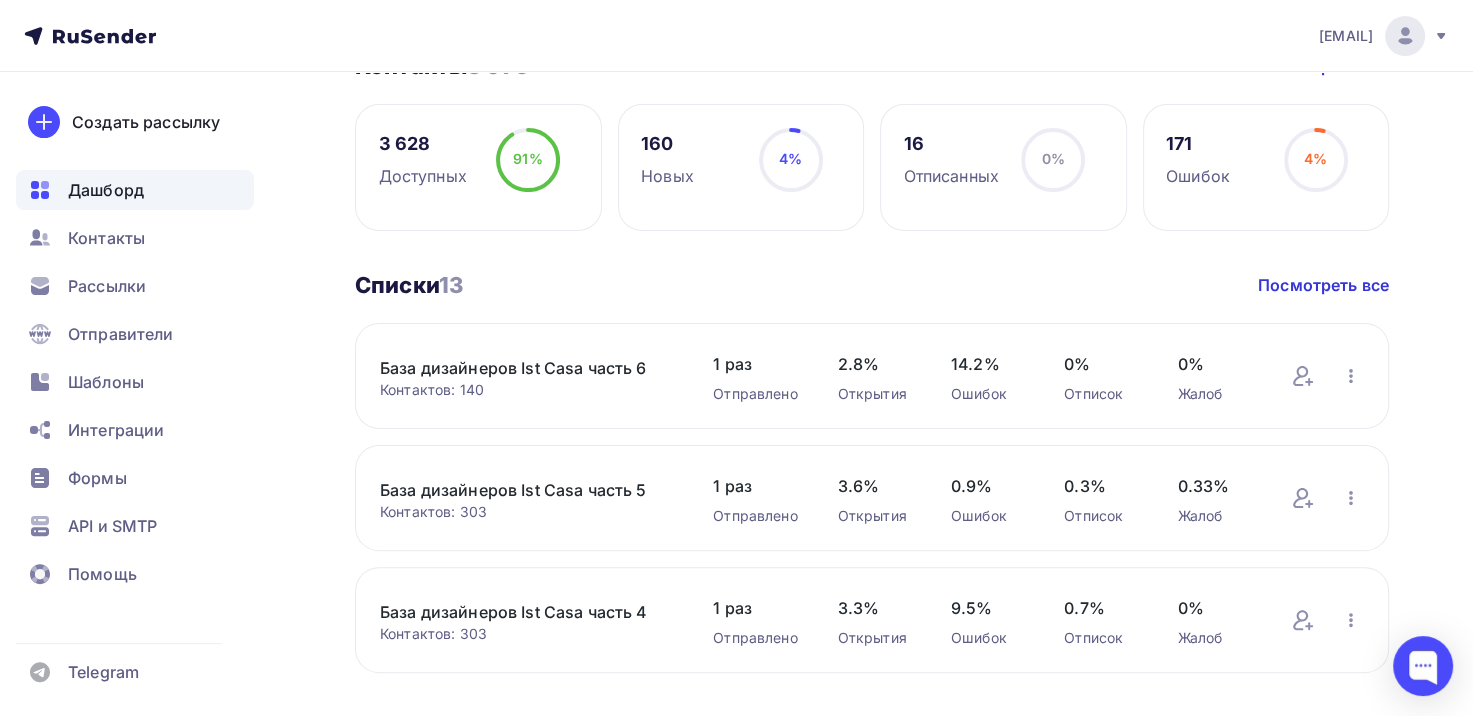 click on "База дизайнеров Ist Casa часть 5" at bounding box center (526, 490) 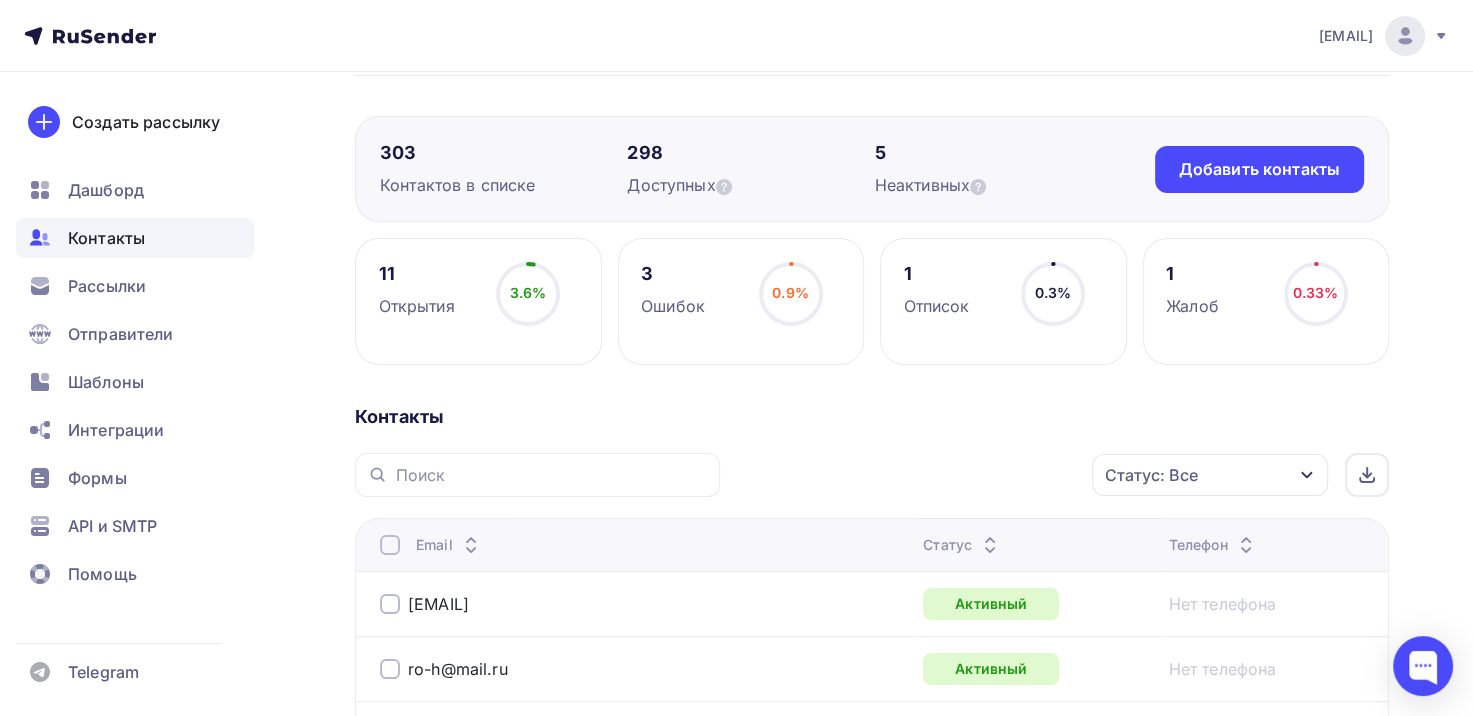 scroll, scrollTop: 200, scrollLeft: 0, axis: vertical 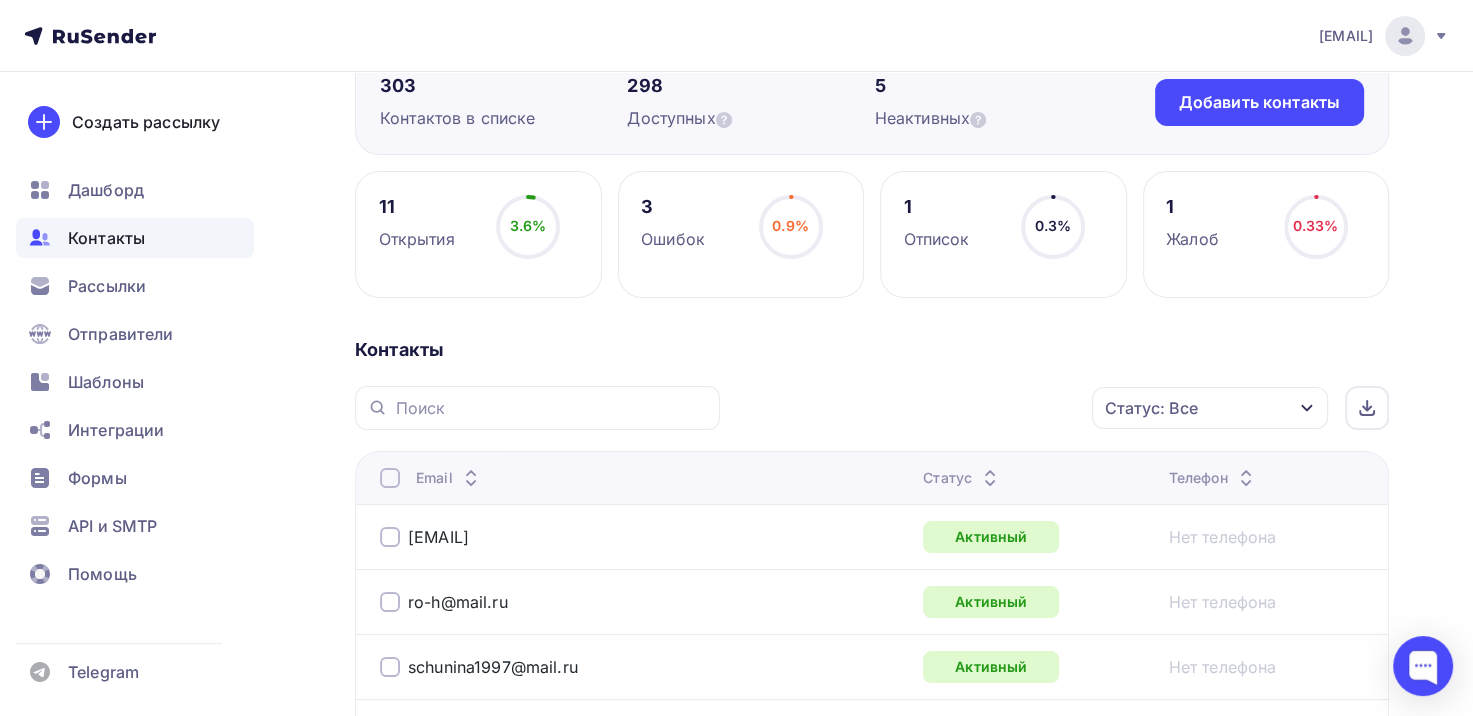 click at bounding box center (537, 408) 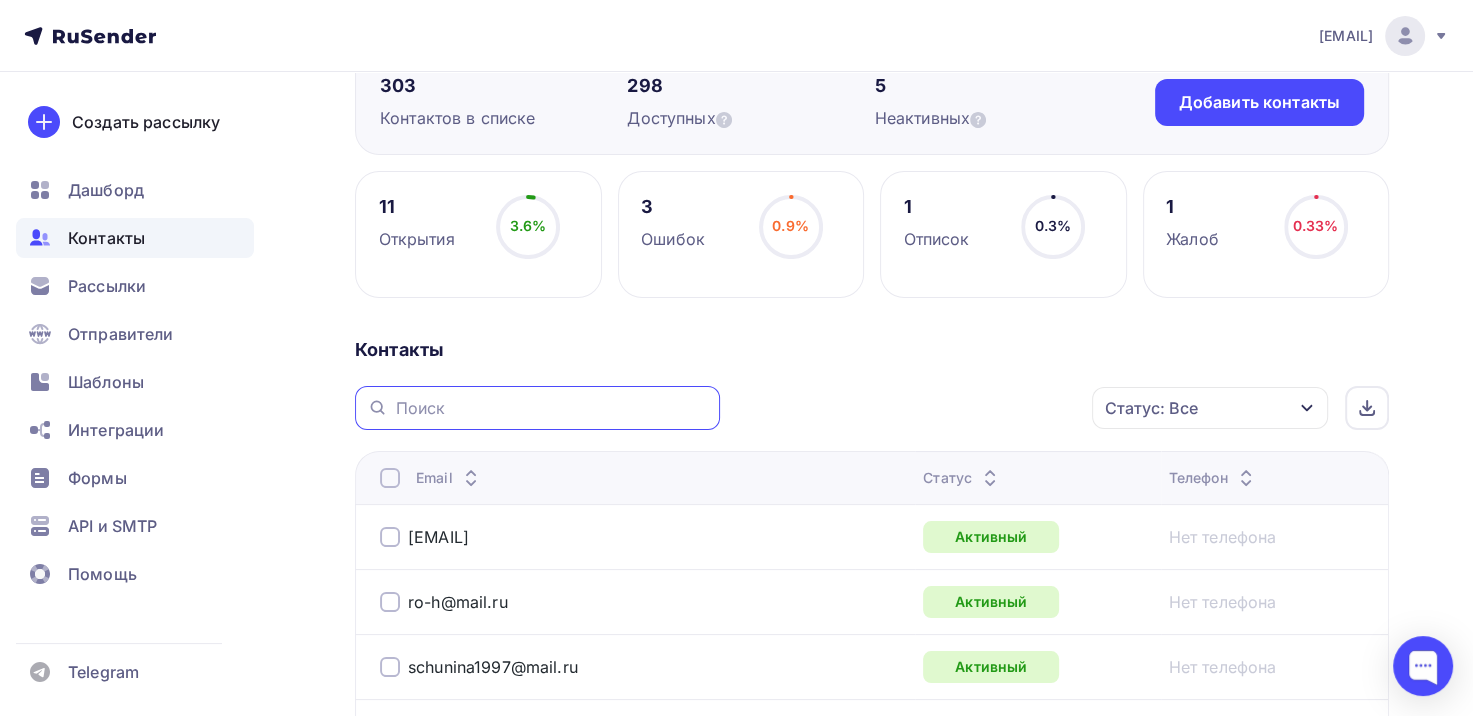 click at bounding box center [552, 408] 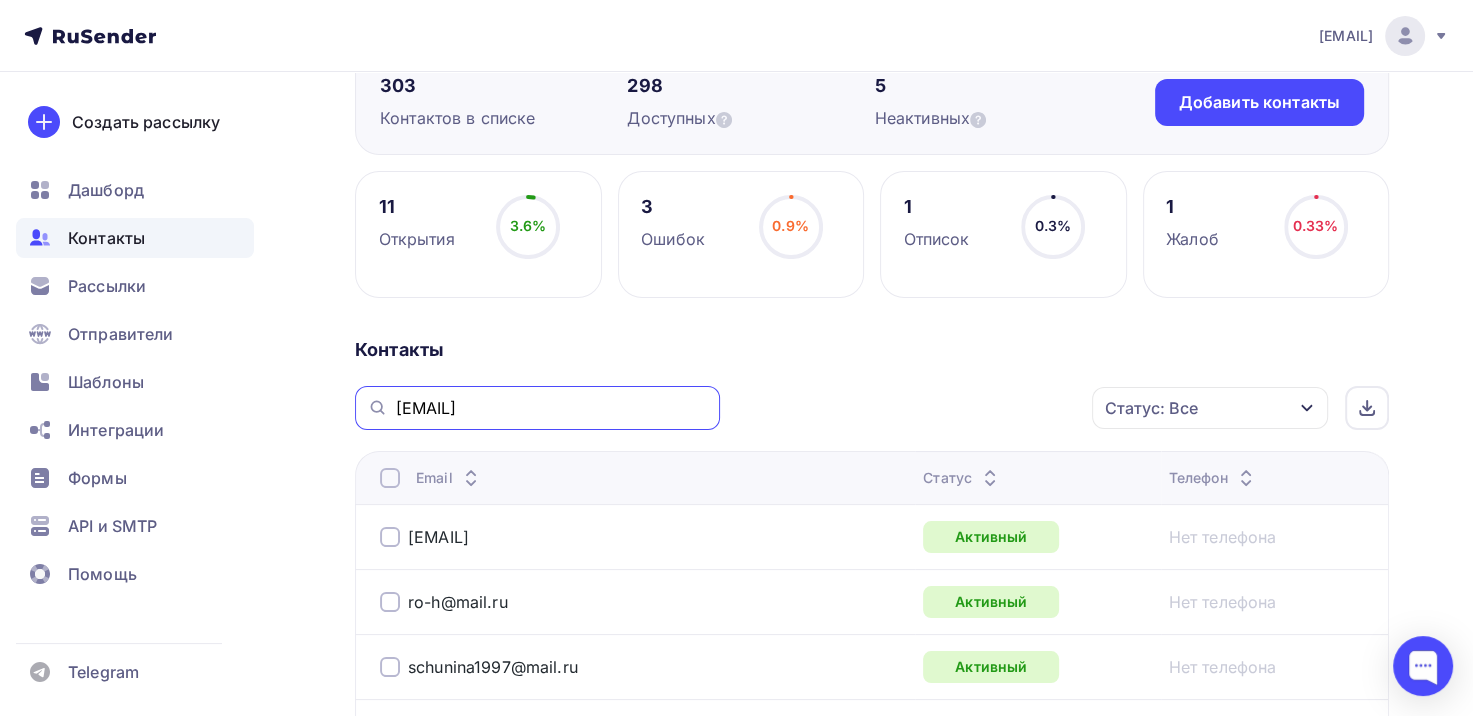 type on "[EMAIL]" 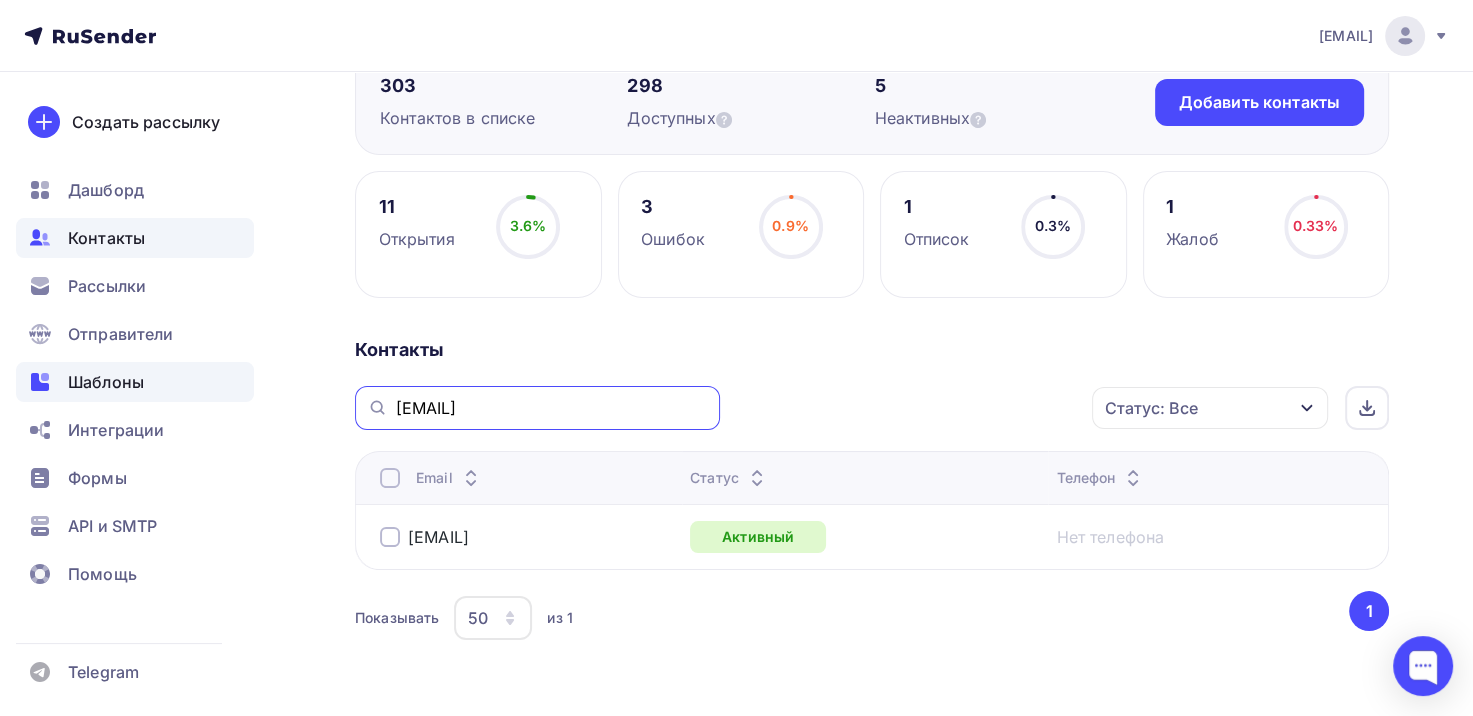 drag, startPoint x: 633, startPoint y: 410, endPoint x: 147, endPoint y: 400, distance: 486.10287 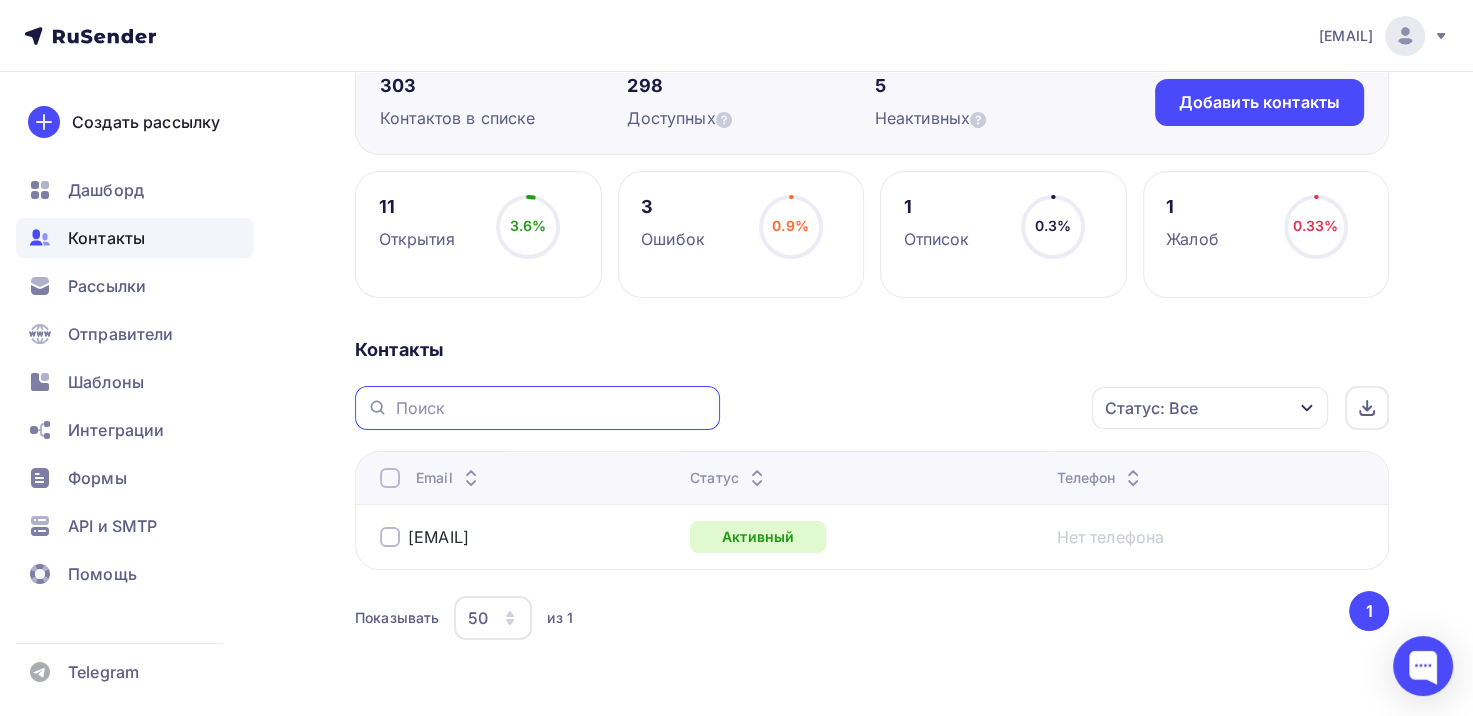 click 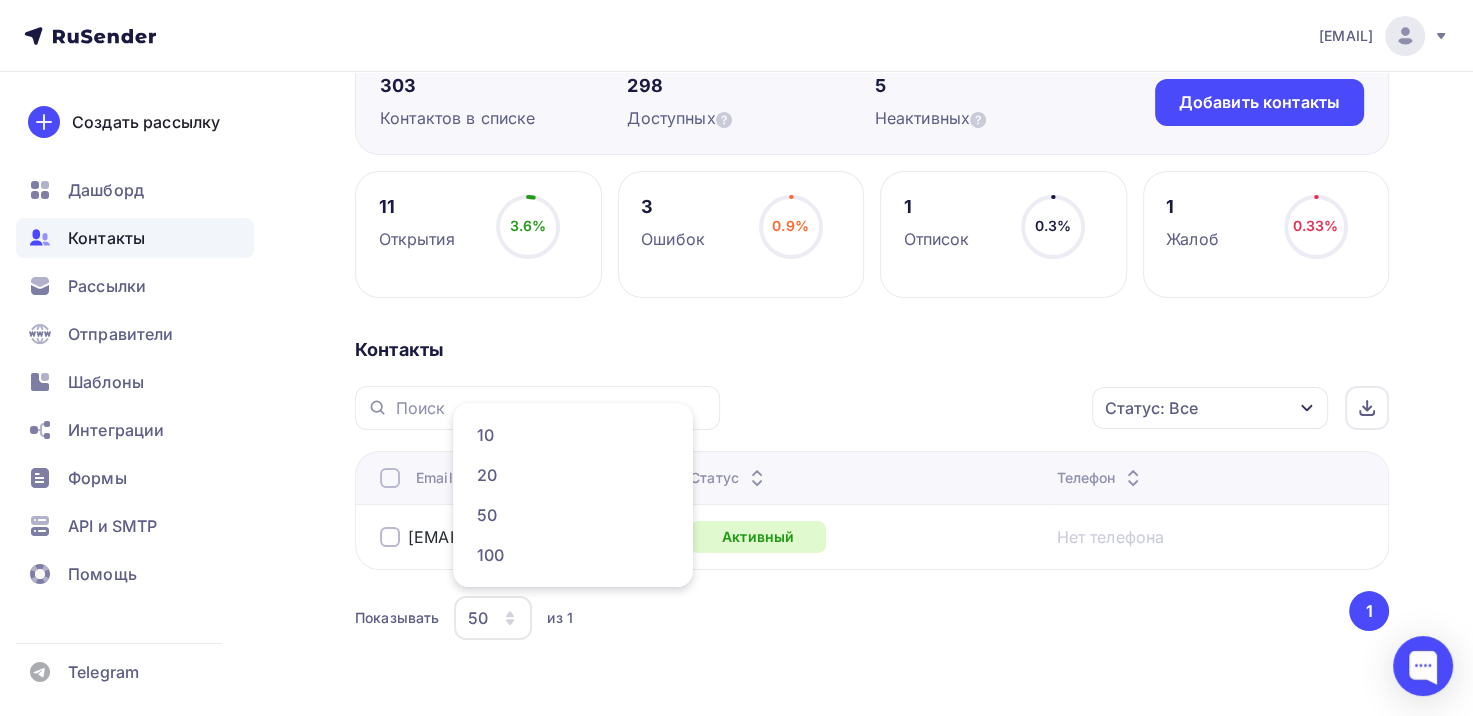 click on "Контакты" at bounding box center [872, 350] 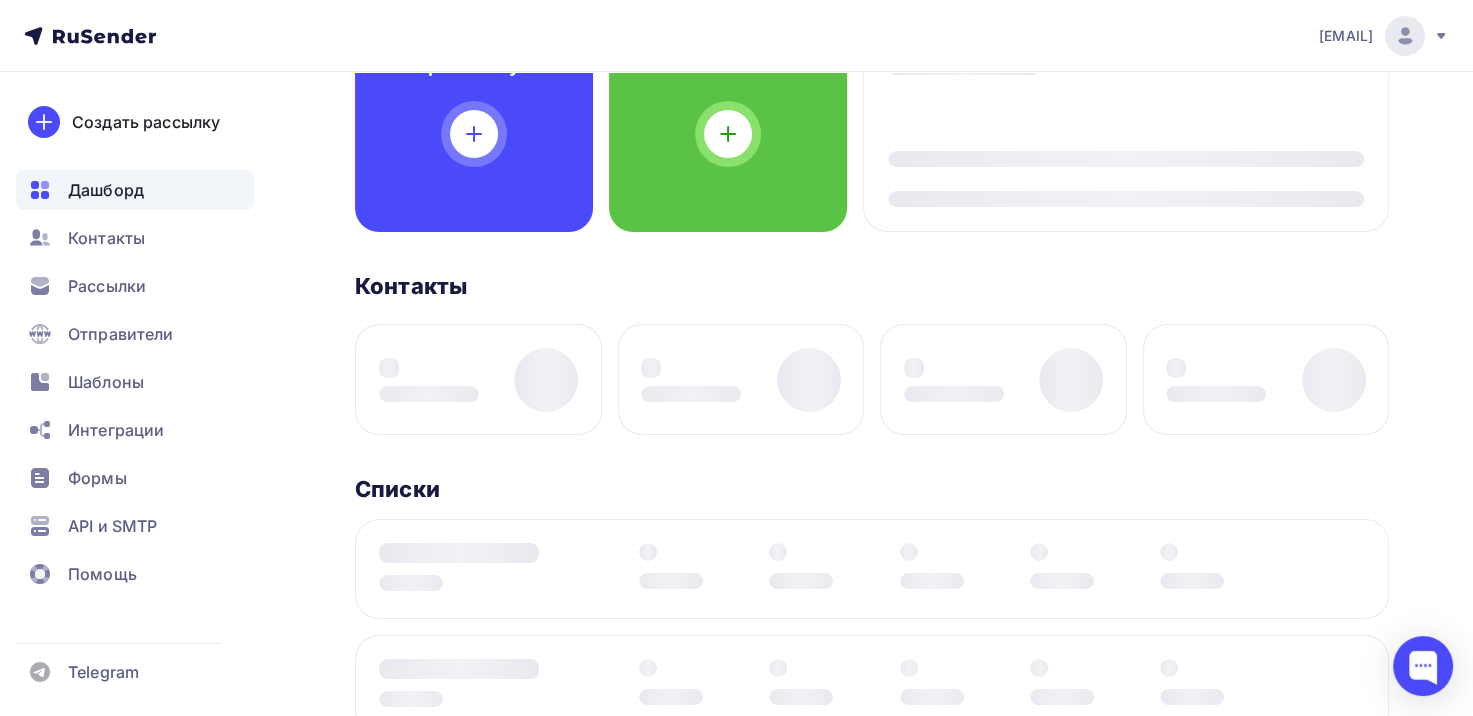 scroll, scrollTop: 400, scrollLeft: 0, axis: vertical 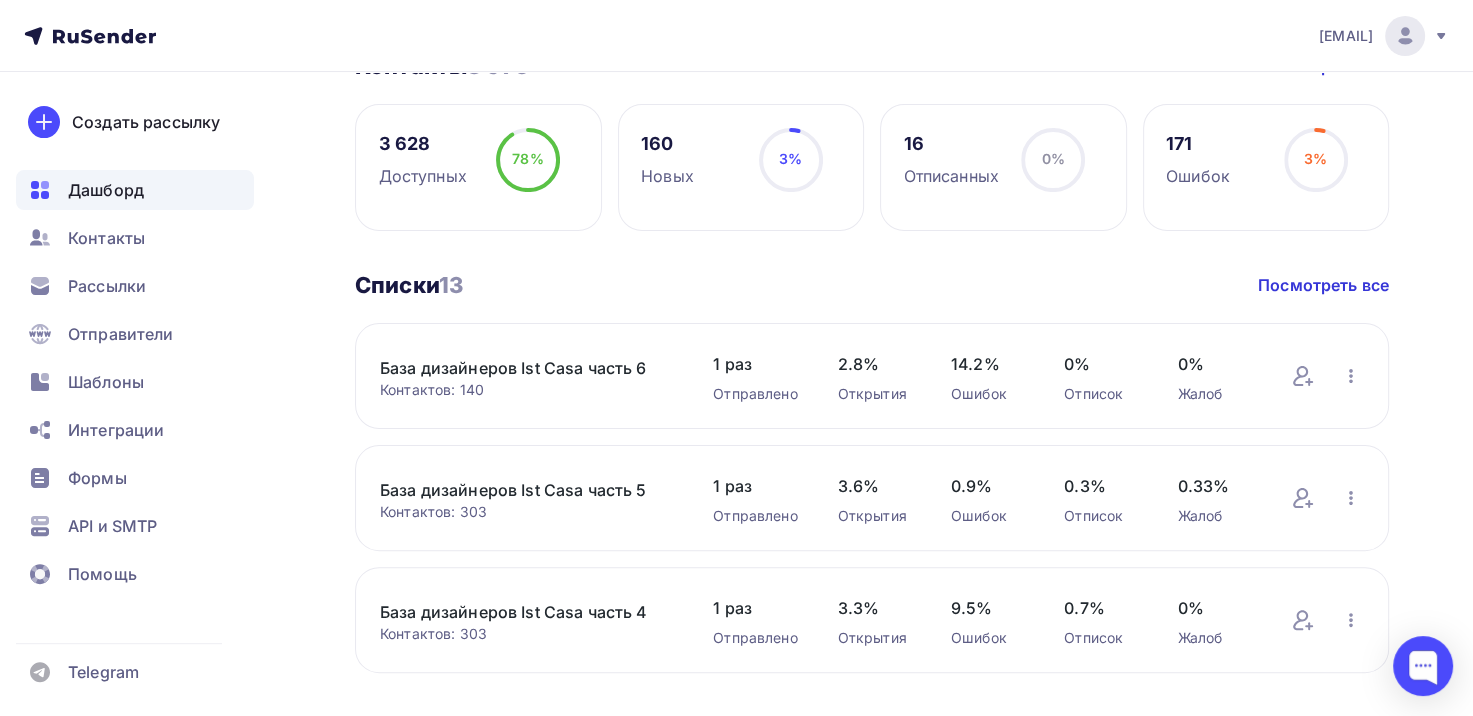 click on "База дизайнеров Ist Casa часть 5" at bounding box center (526, 490) 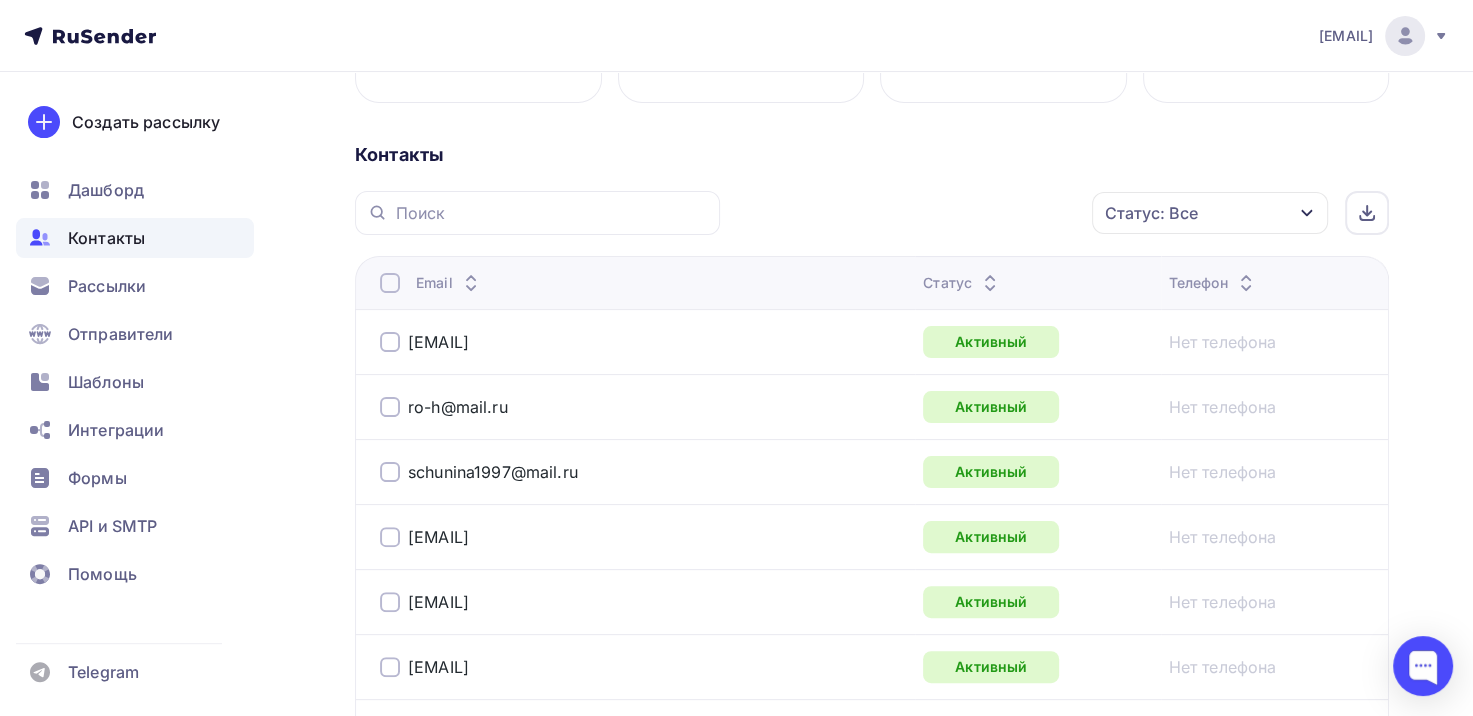 scroll, scrollTop: 400, scrollLeft: 0, axis: vertical 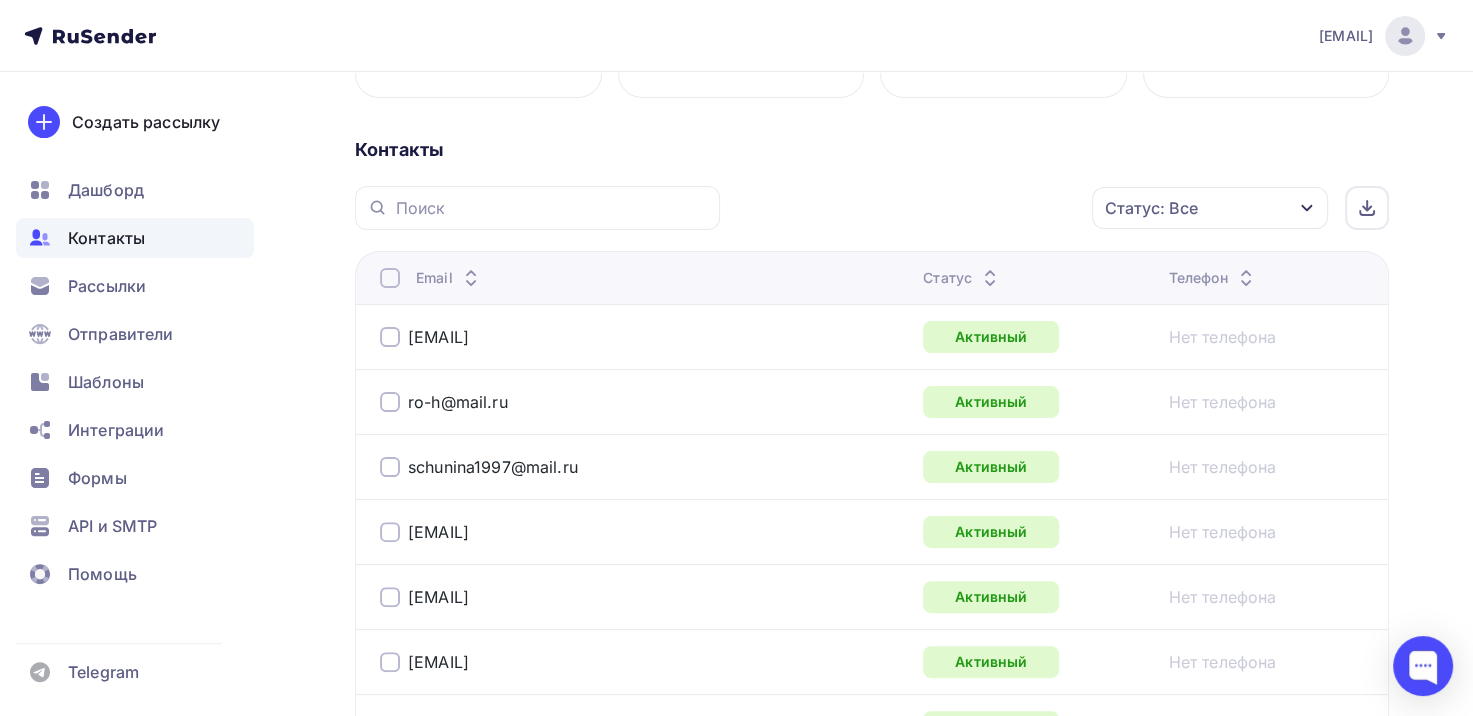 drag, startPoint x: 599, startPoint y: 538, endPoint x: 411, endPoint y: 551, distance: 188.44893 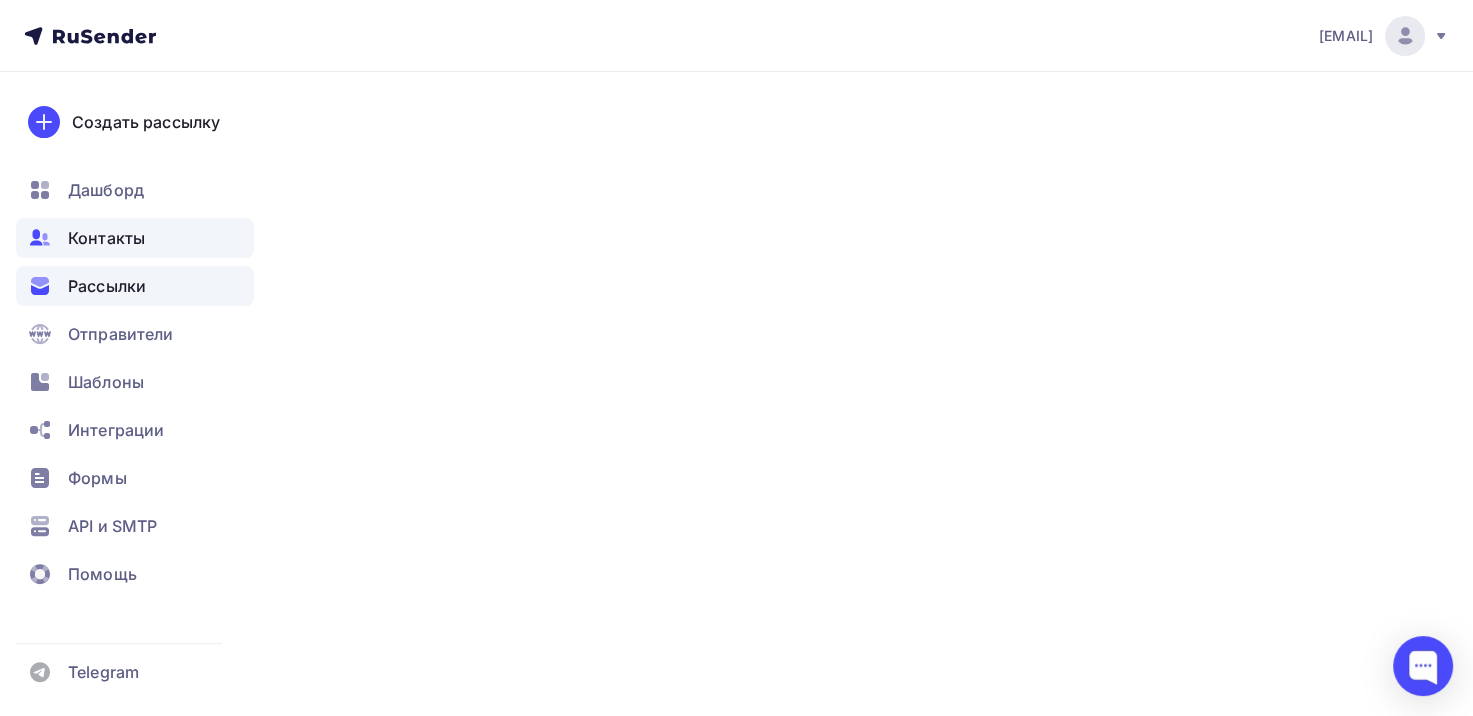 scroll, scrollTop: 0, scrollLeft: 0, axis: both 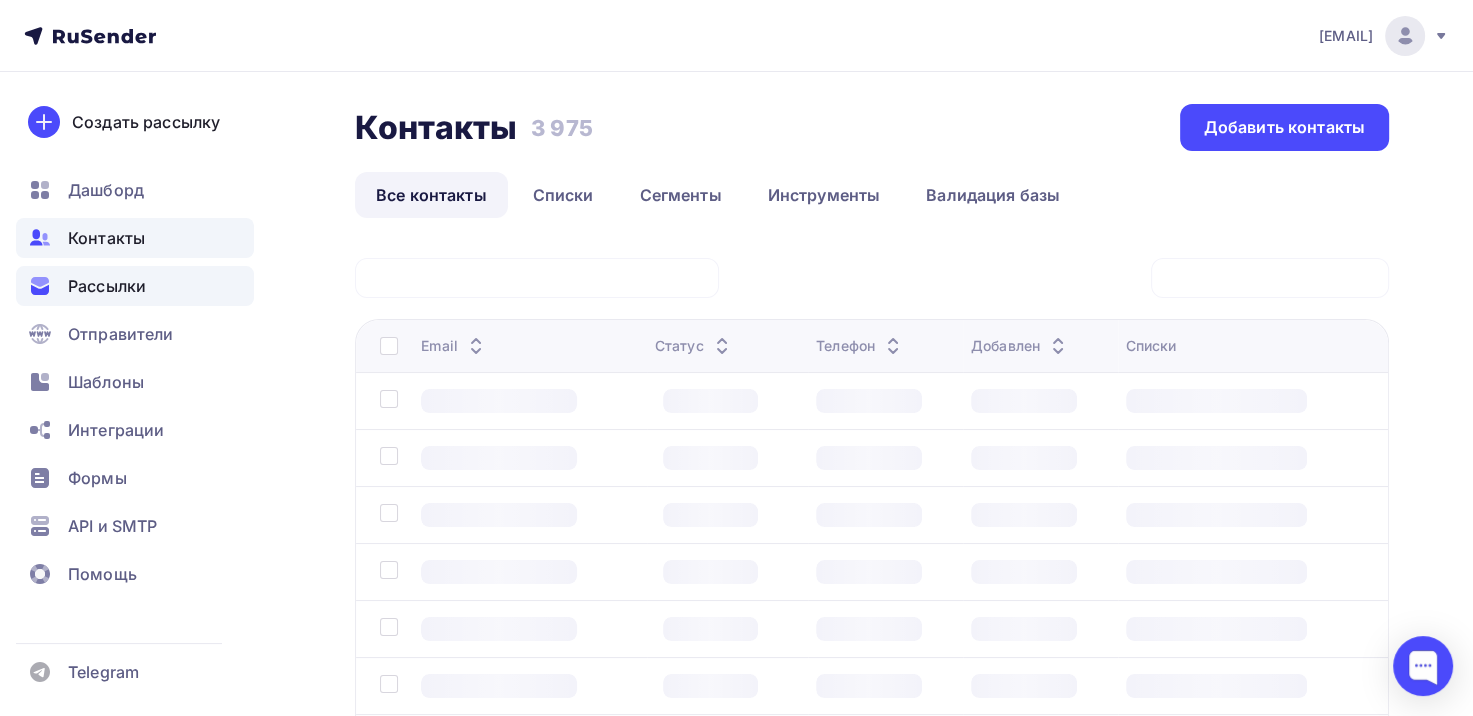 click on "Рассылки" at bounding box center (107, 286) 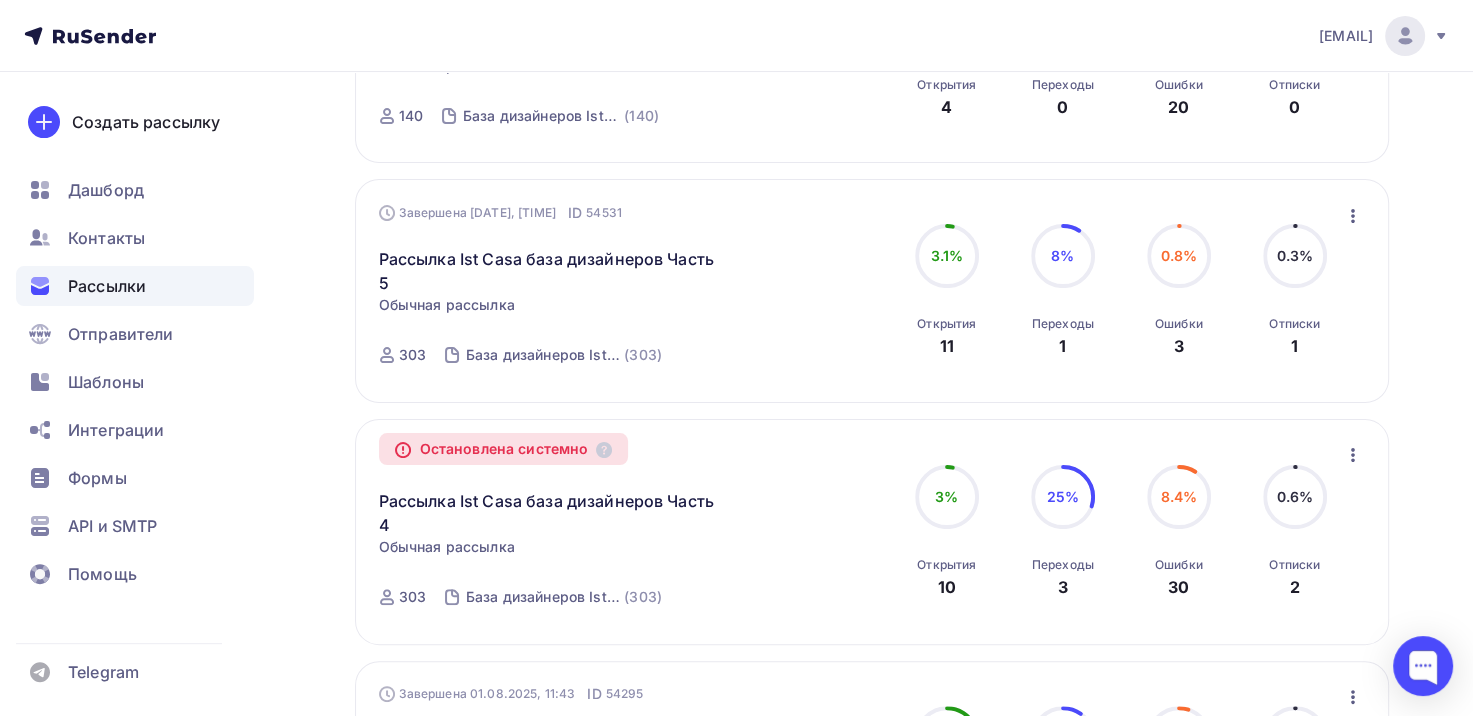 scroll, scrollTop: 400, scrollLeft: 0, axis: vertical 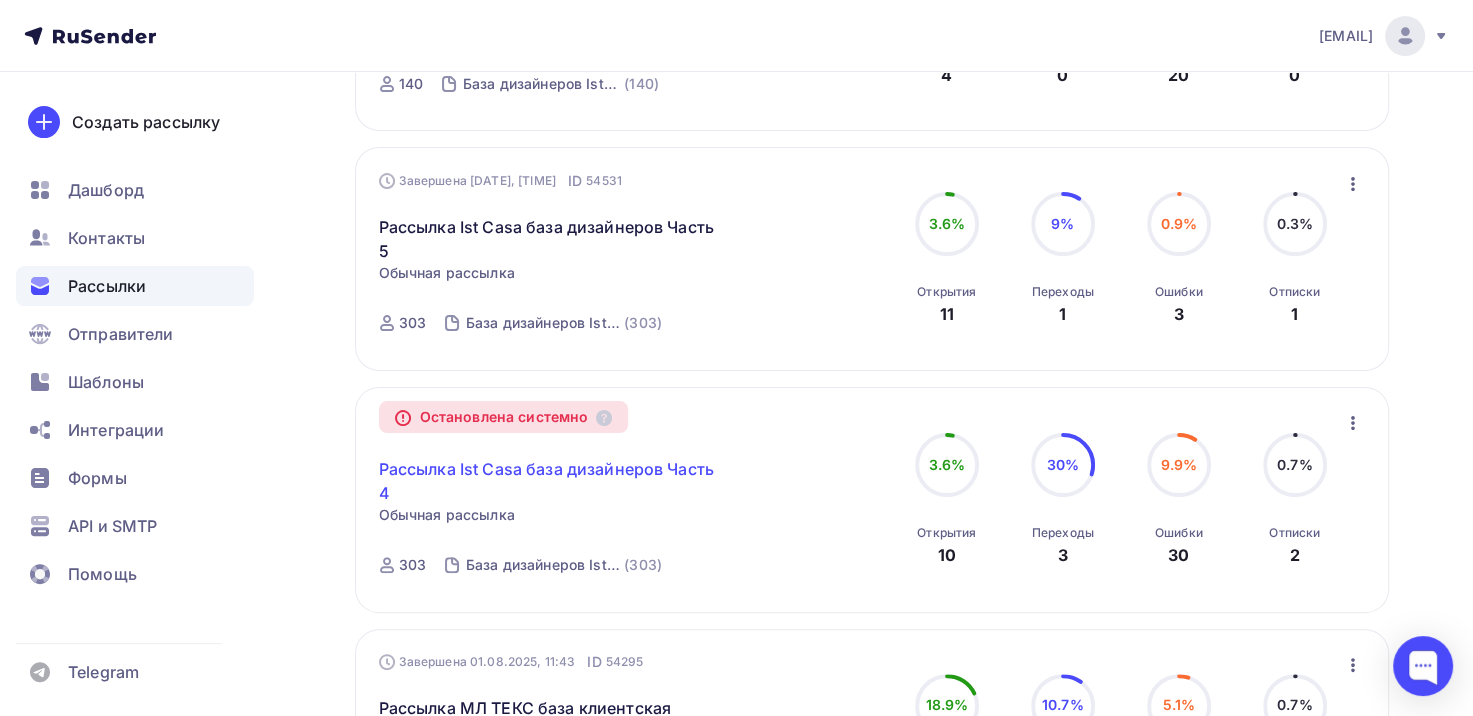 click on "Рассылка Ist Casa база дизайнеров Часть 4" at bounding box center [550, 481] 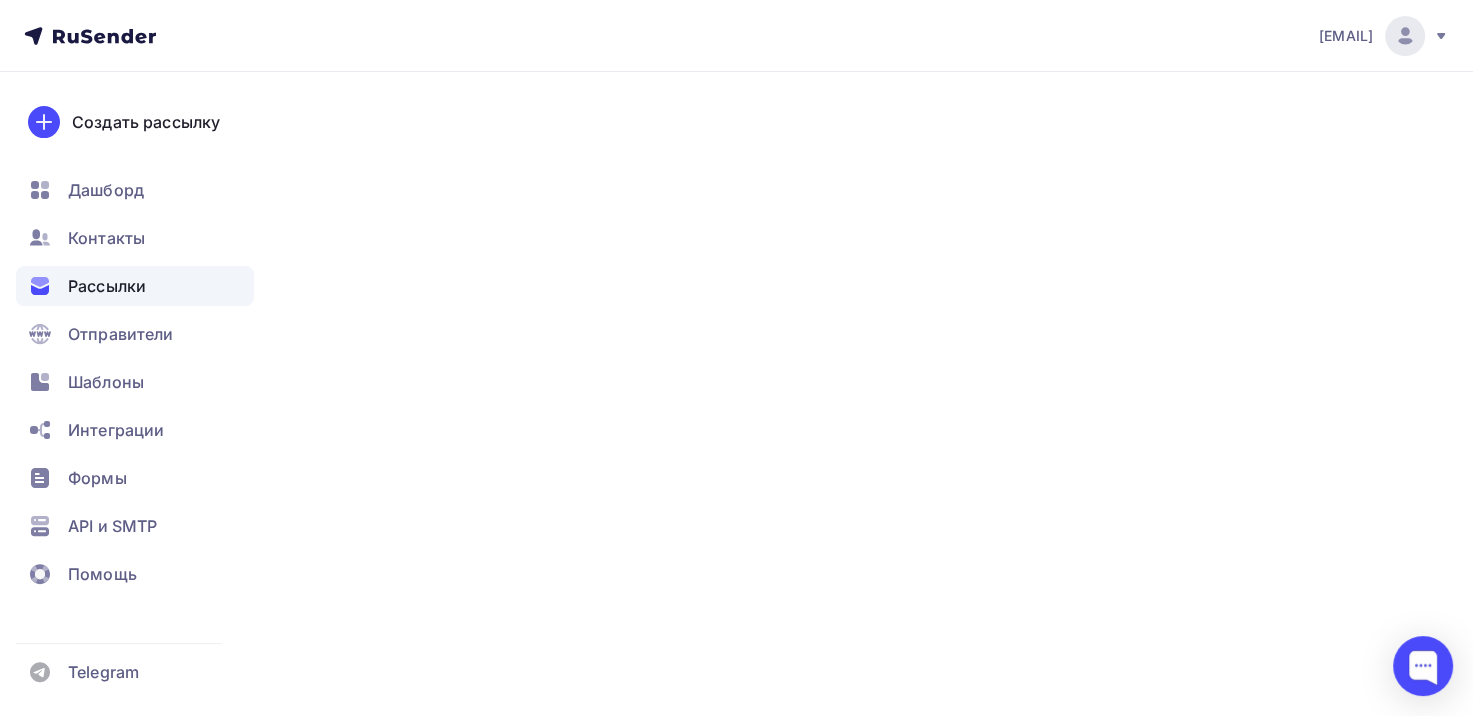 scroll, scrollTop: 0, scrollLeft: 0, axis: both 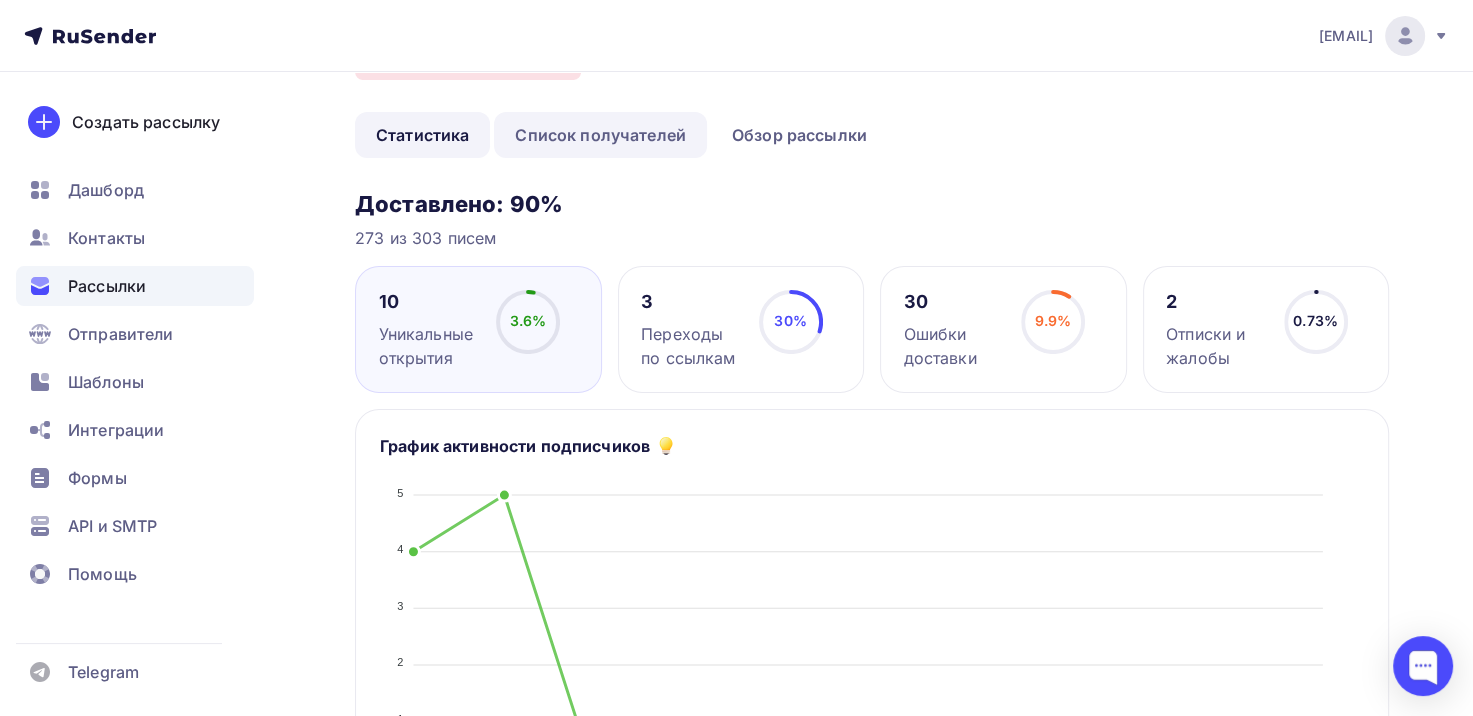 click on "Список получателей" at bounding box center (600, 135) 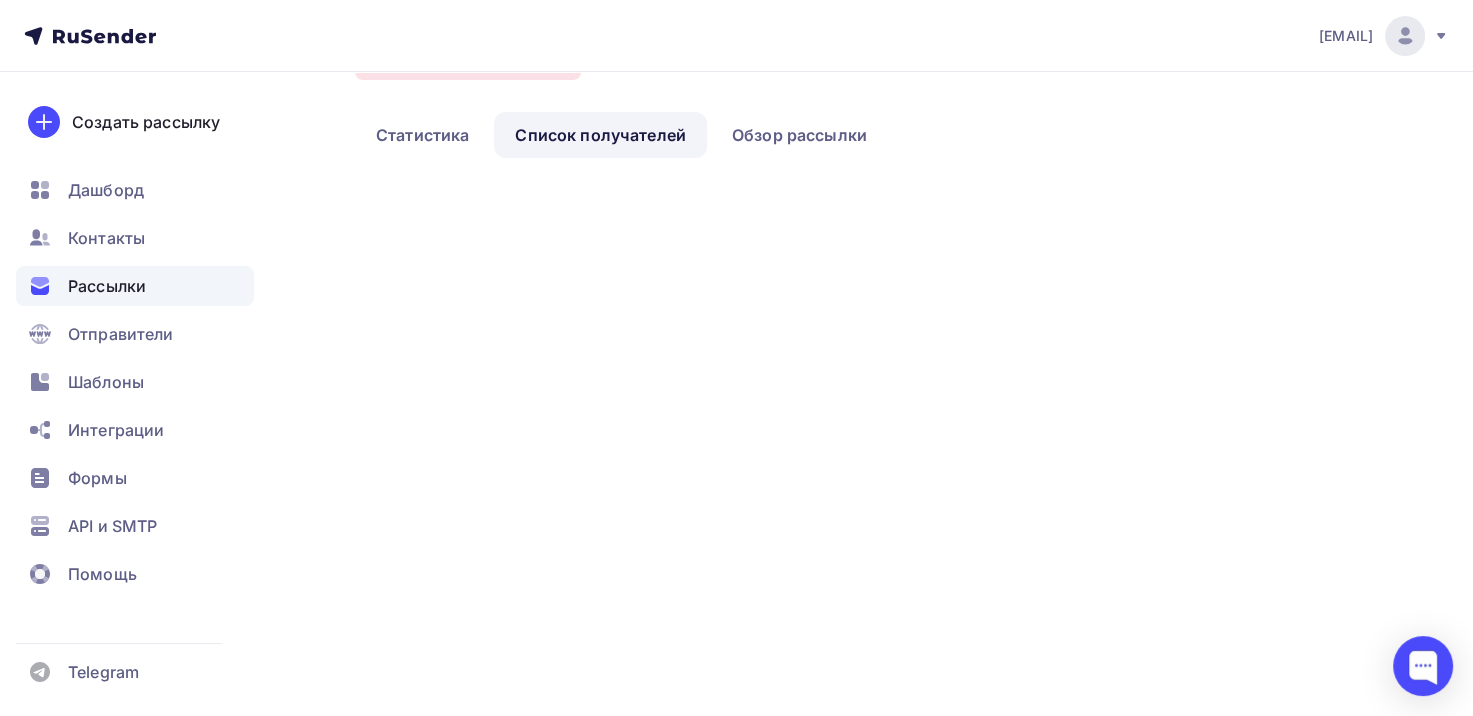 scroll, scrollTop: 0, scrollLeft: 0, axis: both 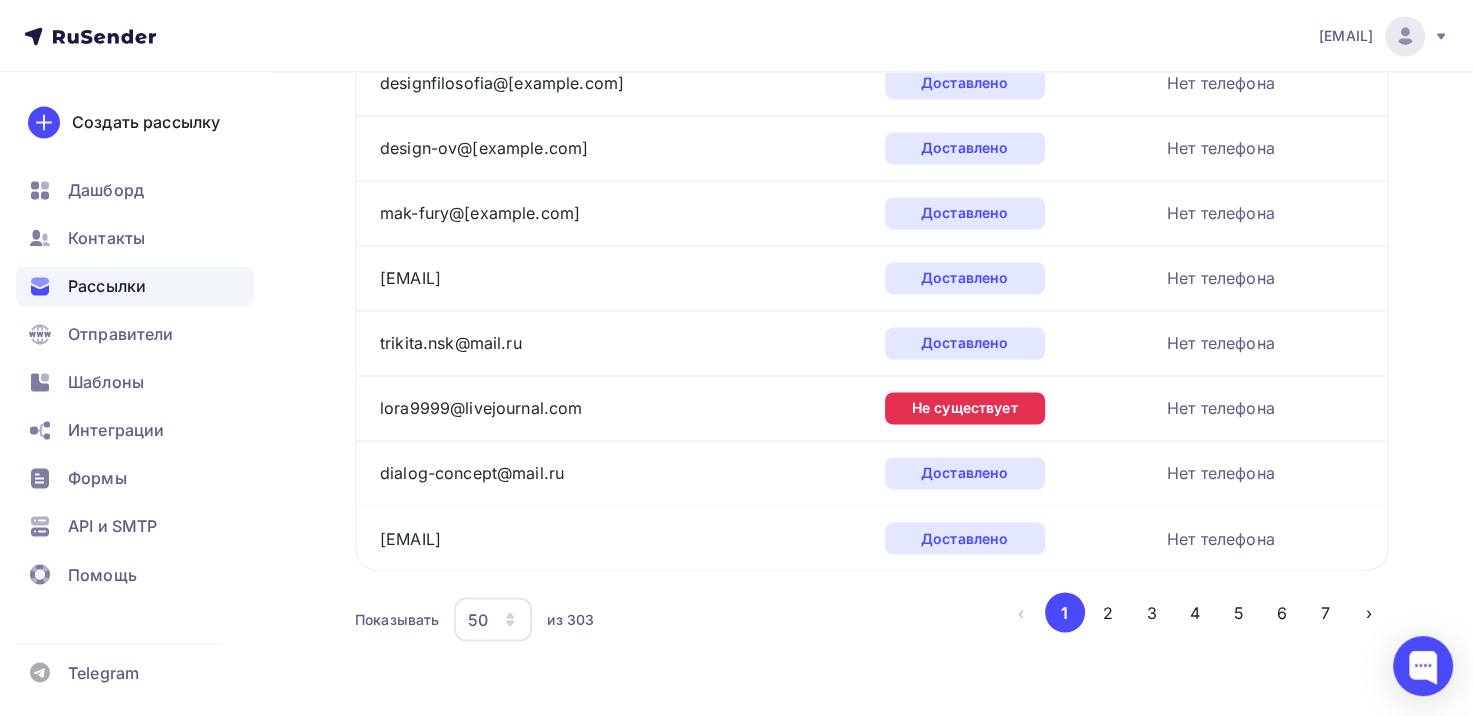 click 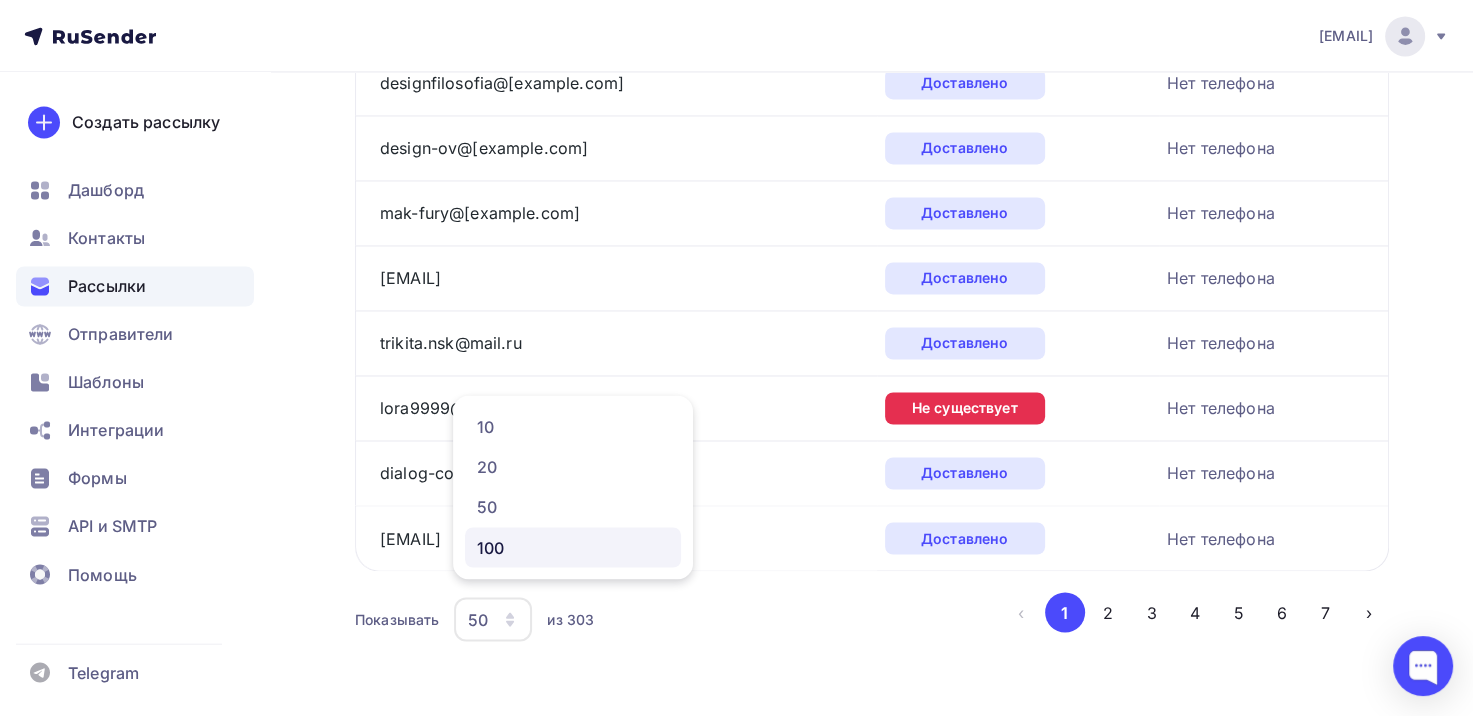 click on "100" at bounding box center (573, 547) 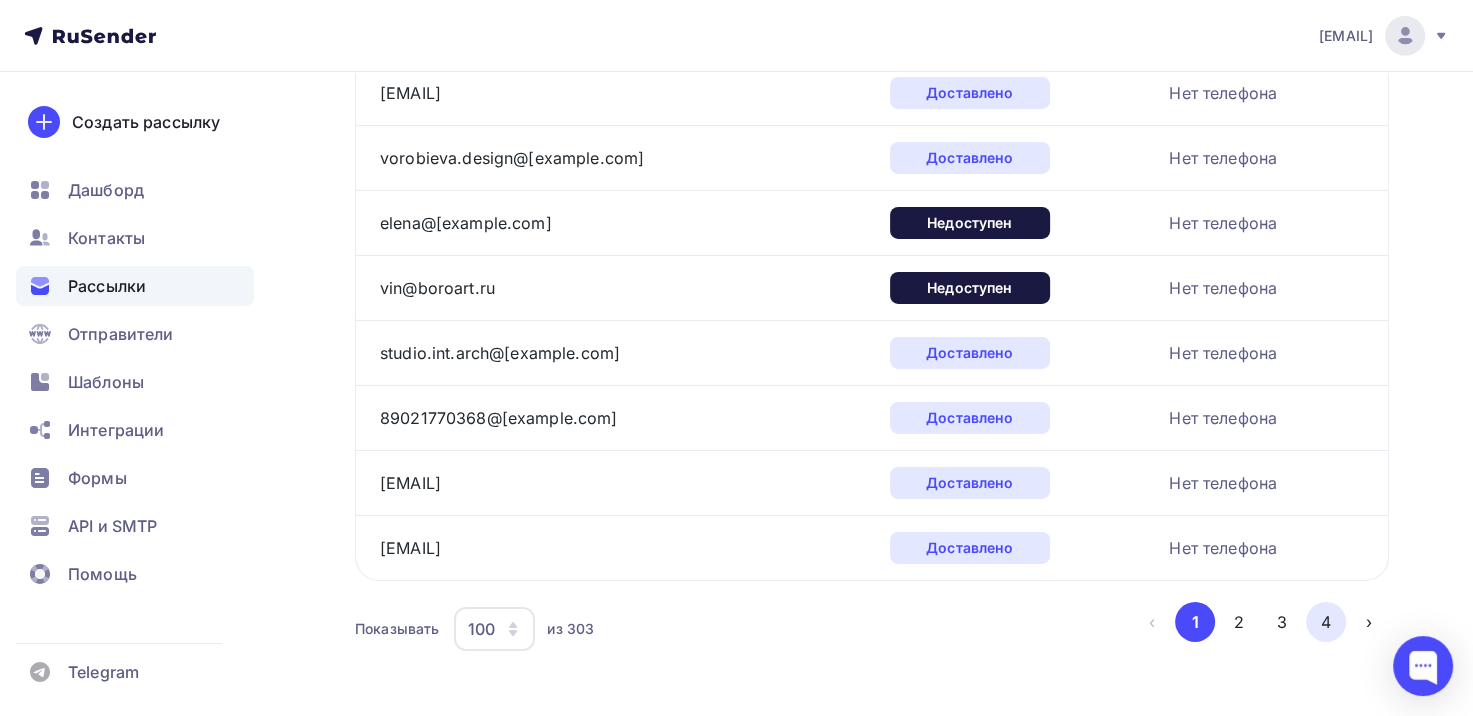 click on "4" at bounding box center (1326, 622) 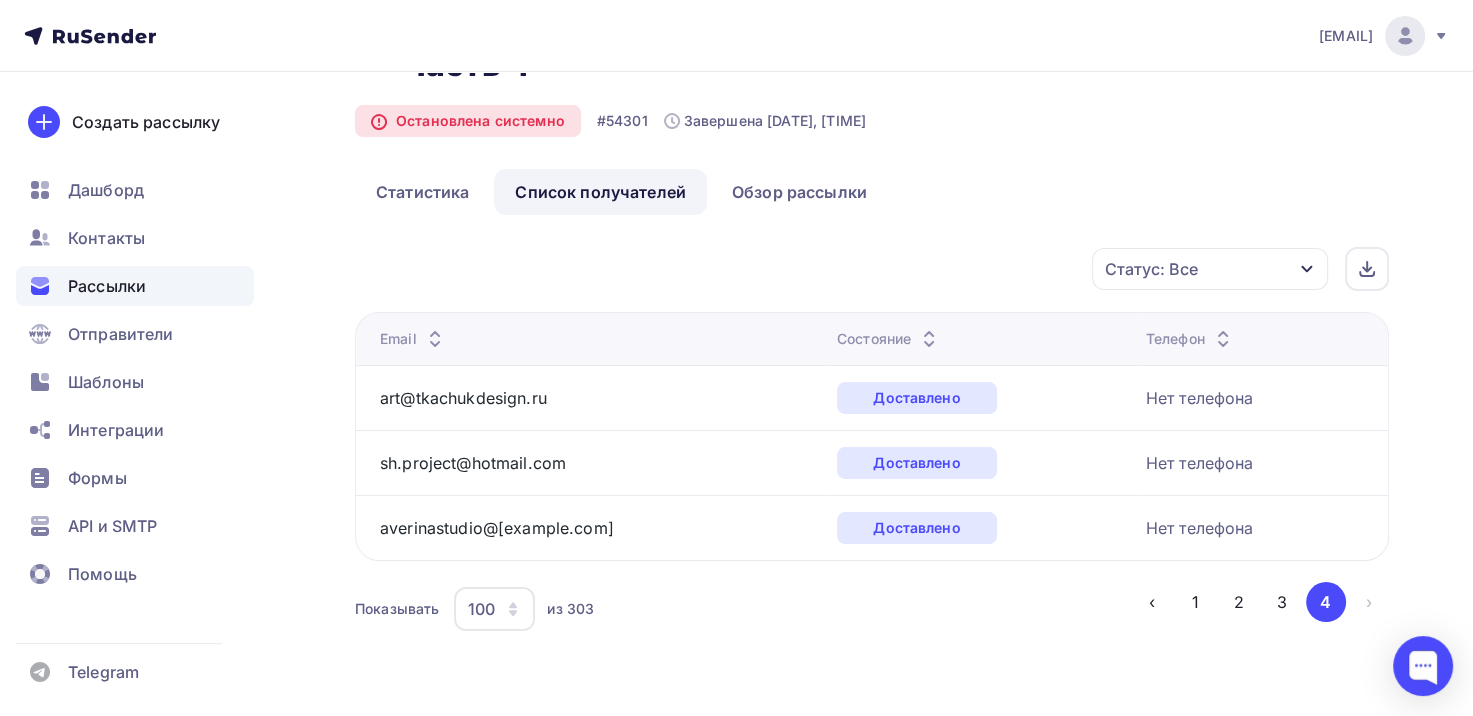 scroll, scrollTop: 98, scrollLeft: 0, axis: vertical 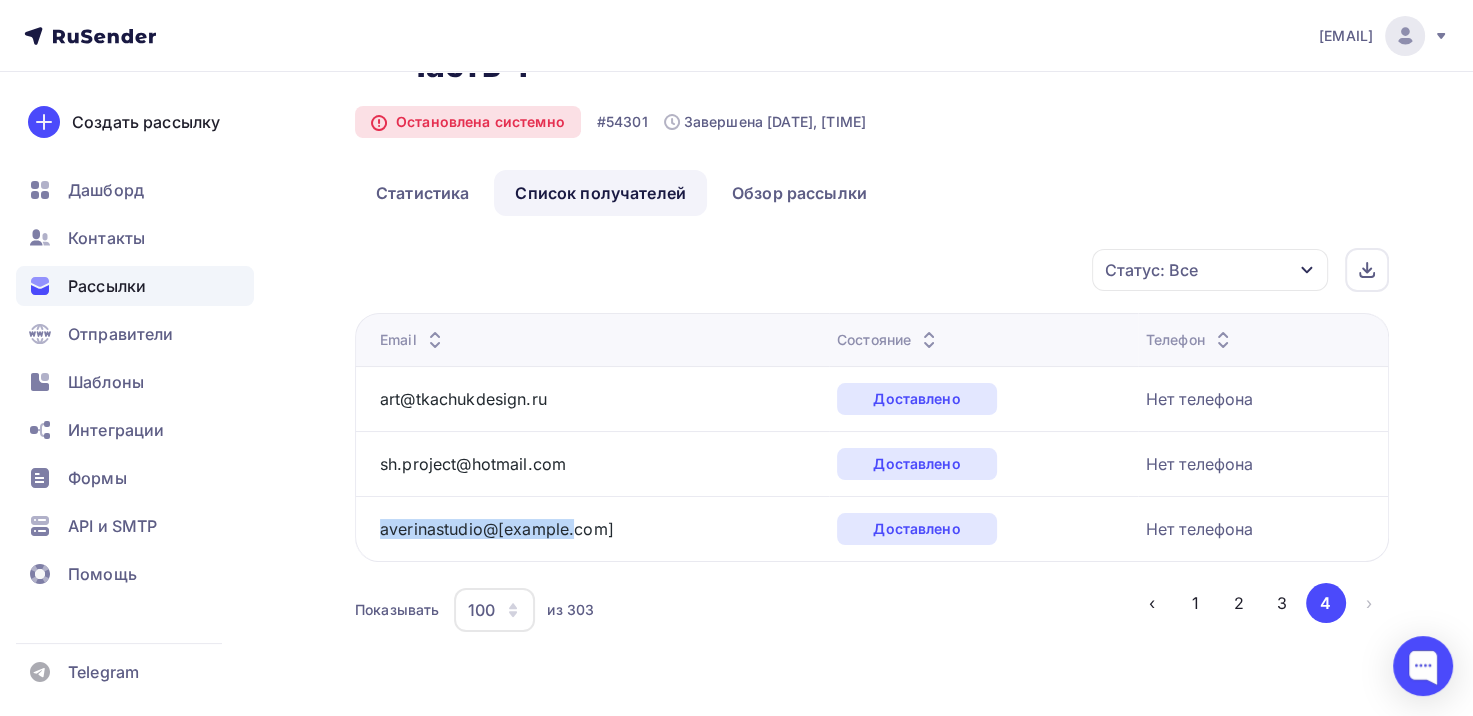 drag, startPoint x: 624, startPoint y: 520, endPoint x: 373, endPoint y: 535, distance: 251.44781 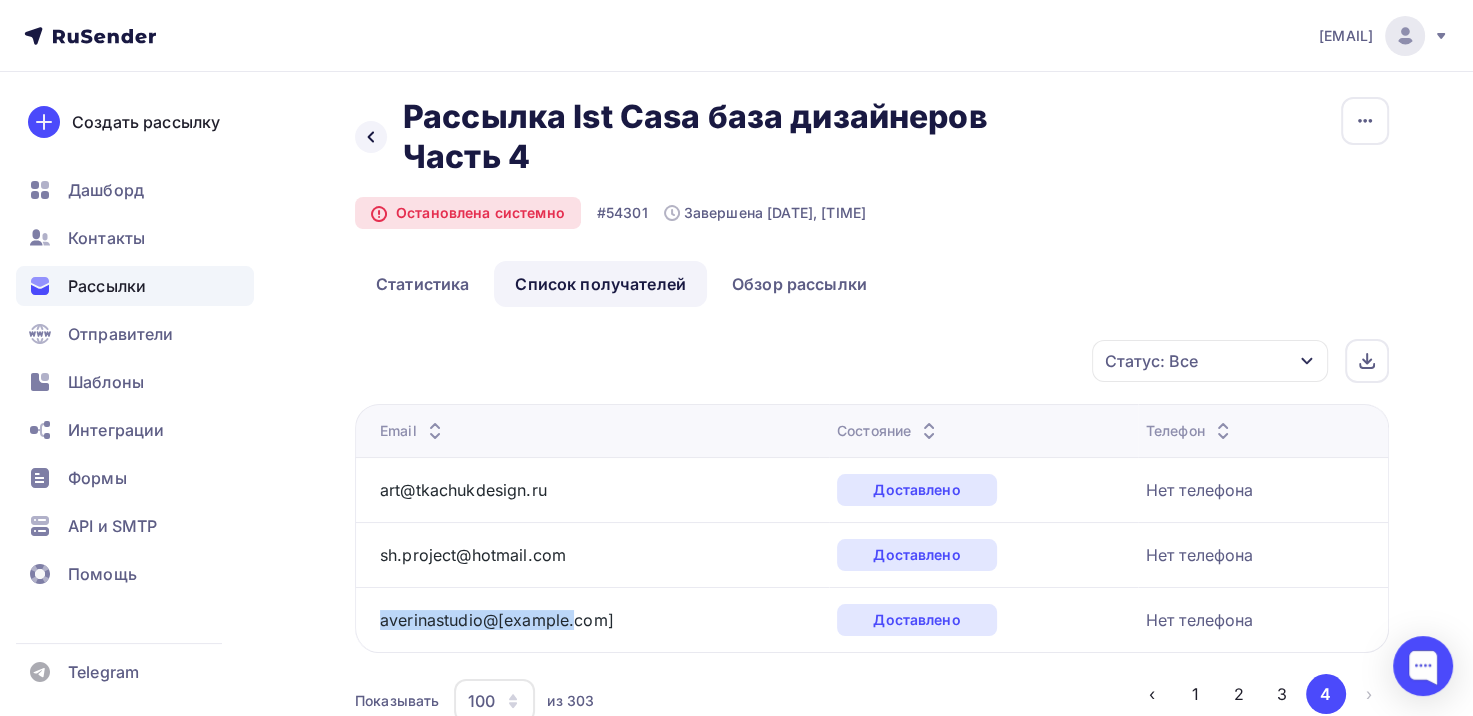 scroll, scrollTop: 0, scrollLeft: 0, axis: both 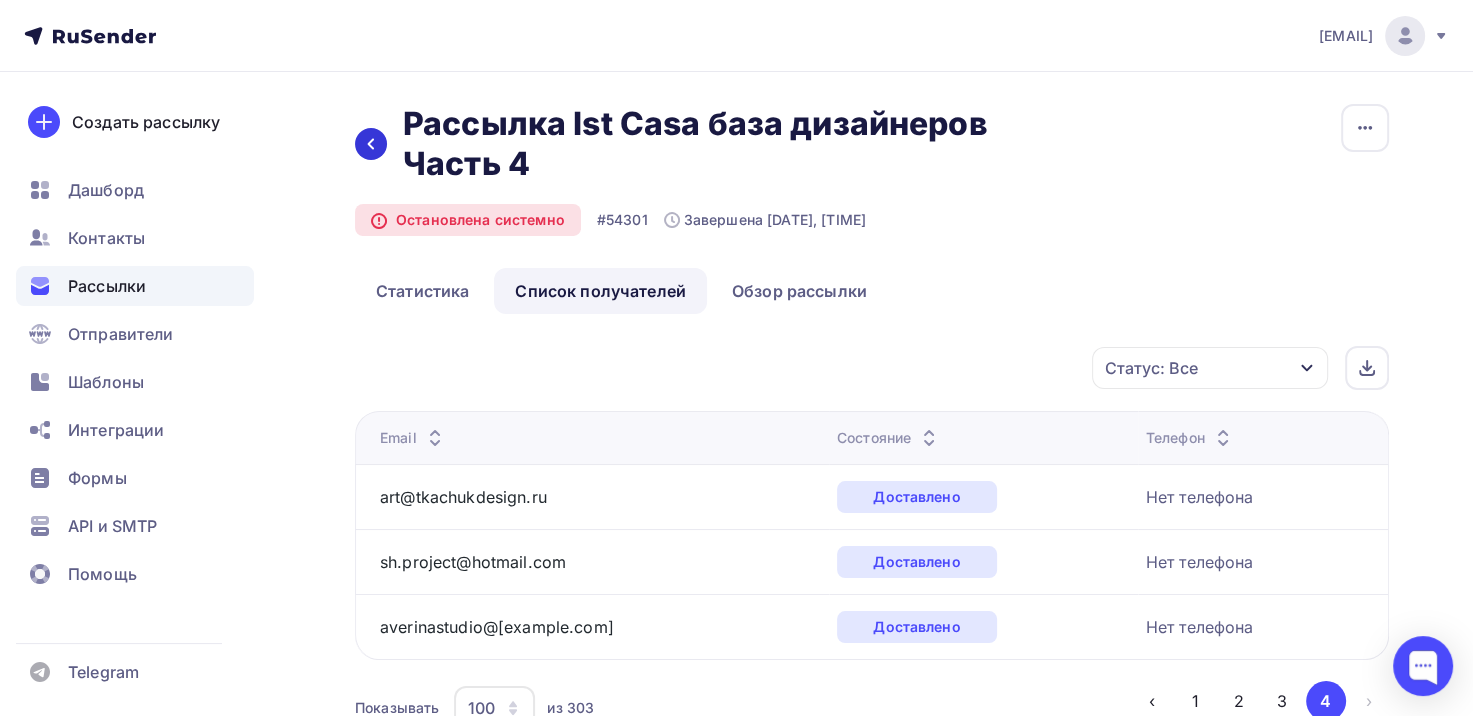 click 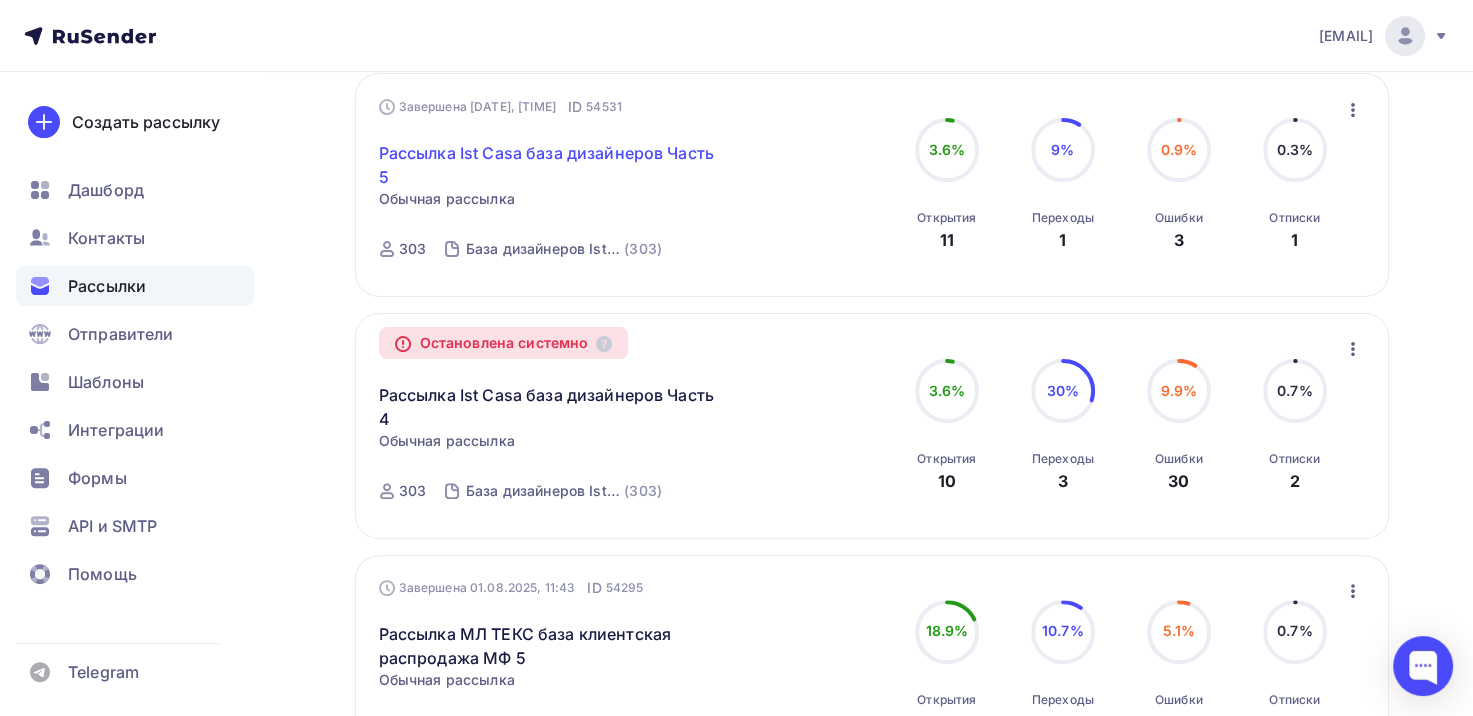 scroll, scrollTop: 500, scrollLeft: 0, axis: vertical 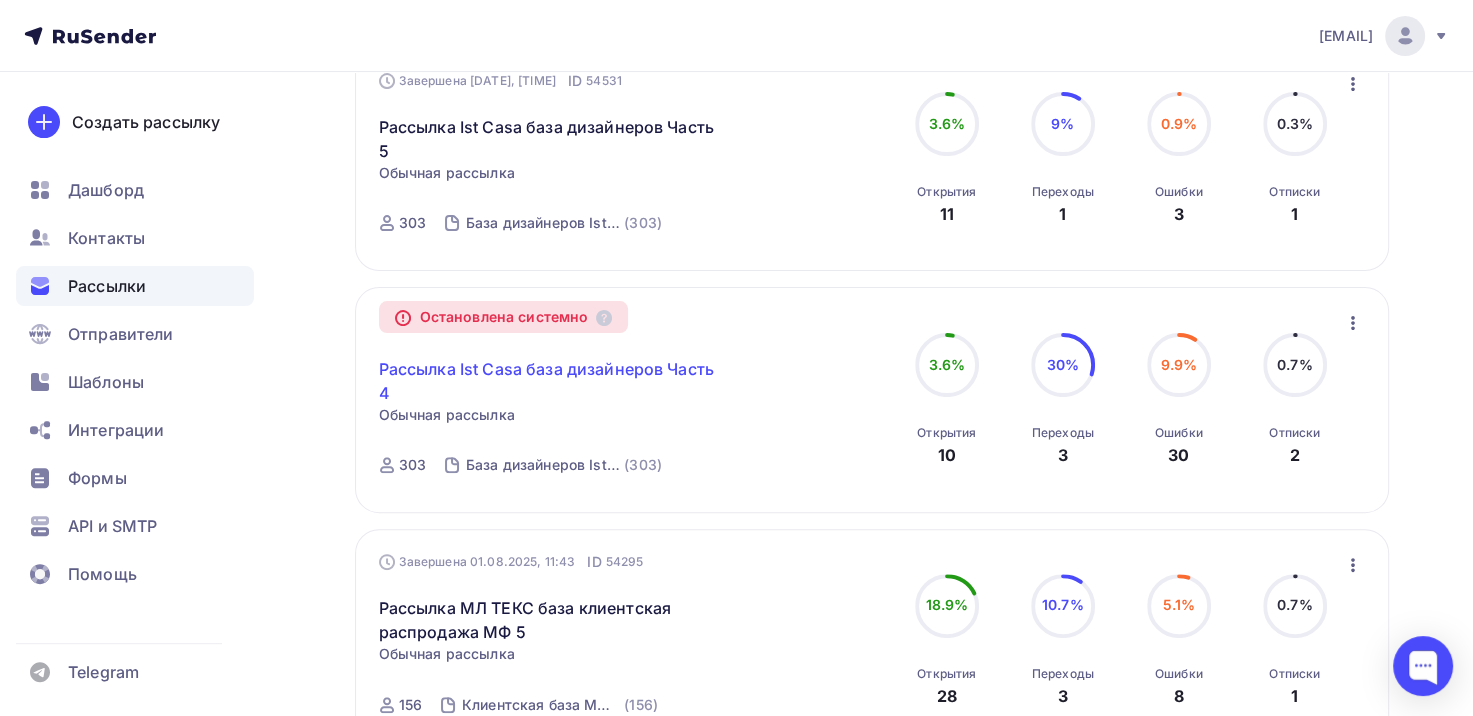 click on "Рассылка Ist Casa база дизайнеров Часть 4" at bounding box center (550, 381) 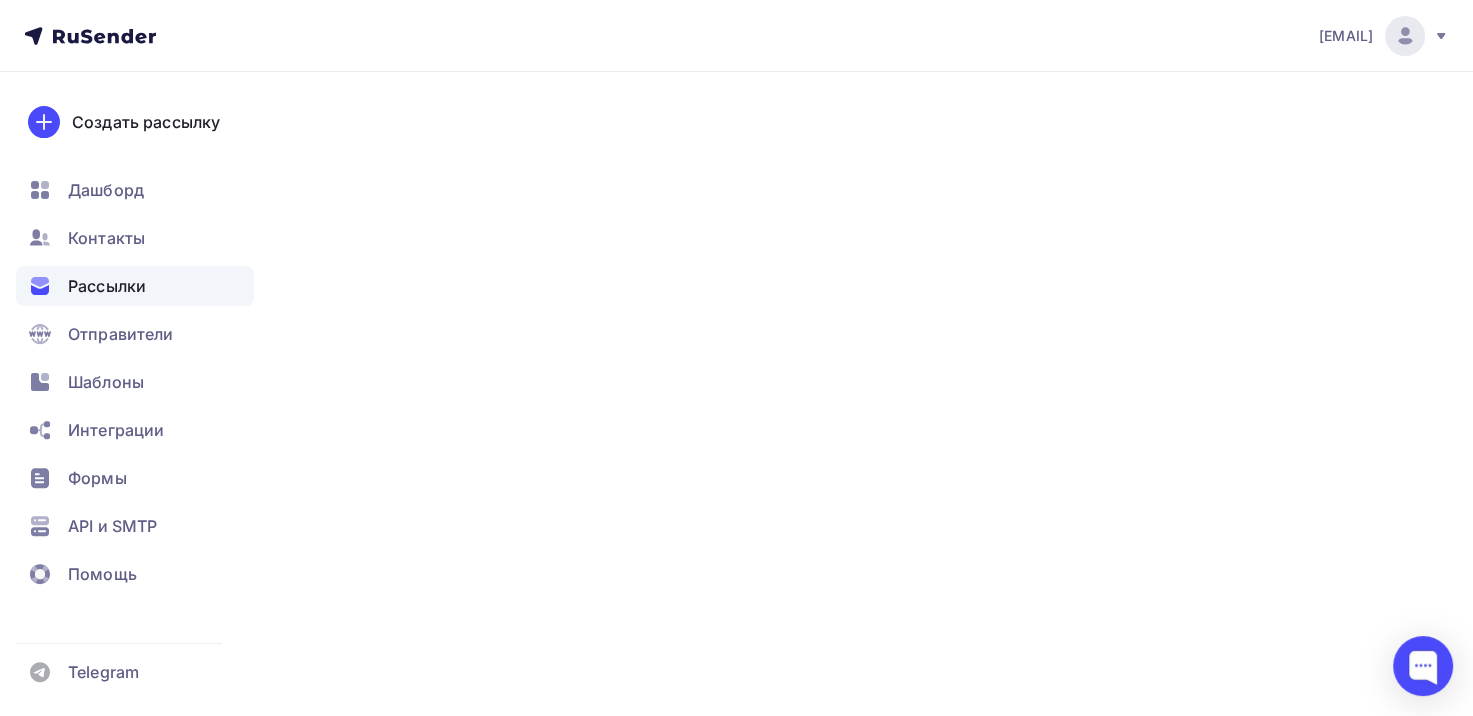 scroll, scrollTop: 0, scrollLeft: 0, axis: both 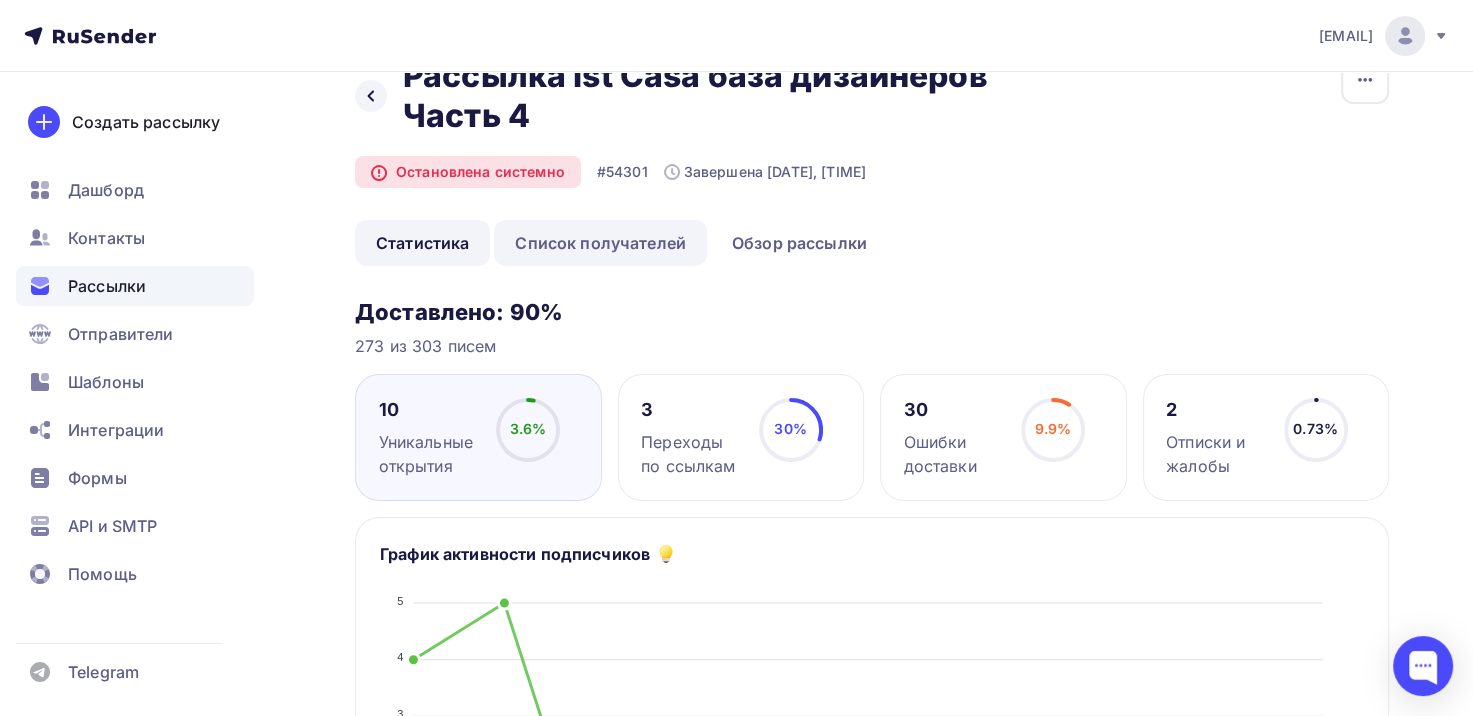 click on "Список получателей" at bounding box center (600, 243) 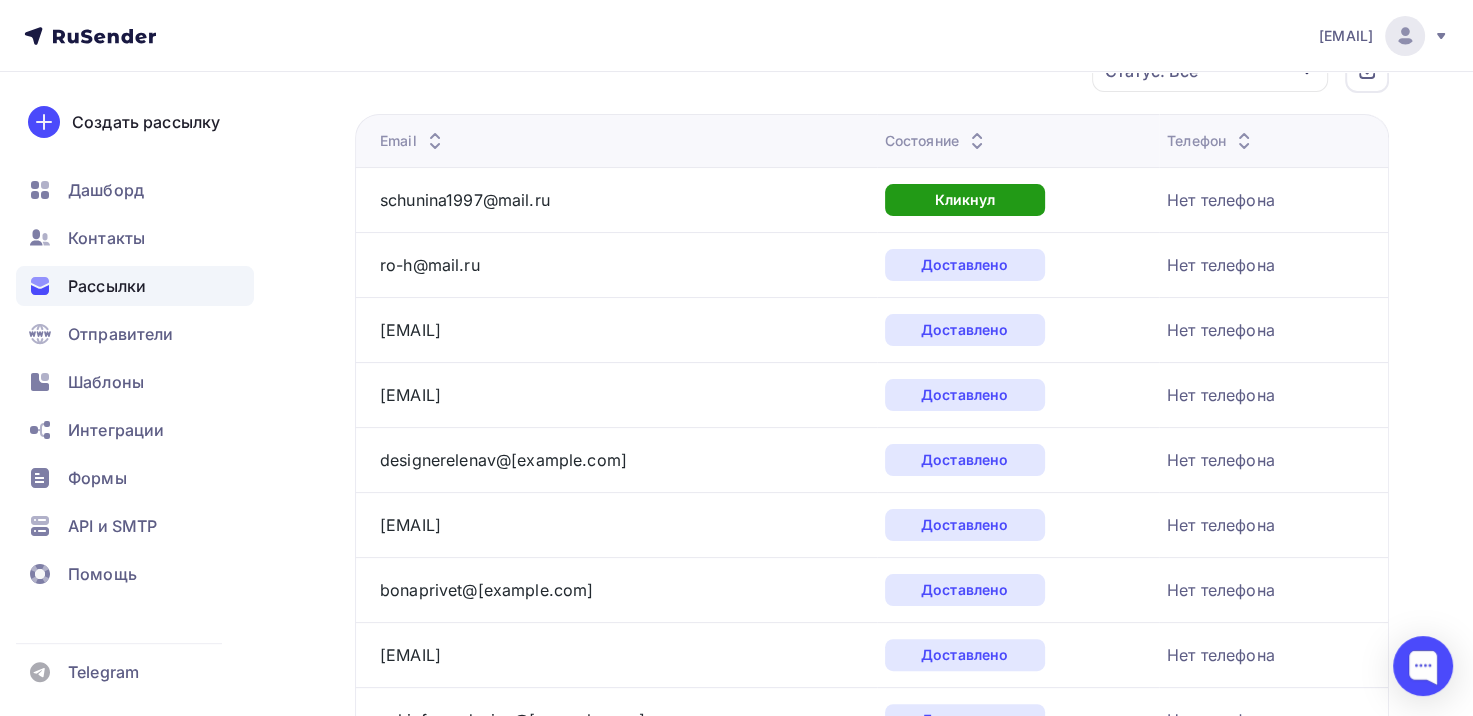 scroll, scrollTop: 300, scrollLeft: 0, axis: vertical 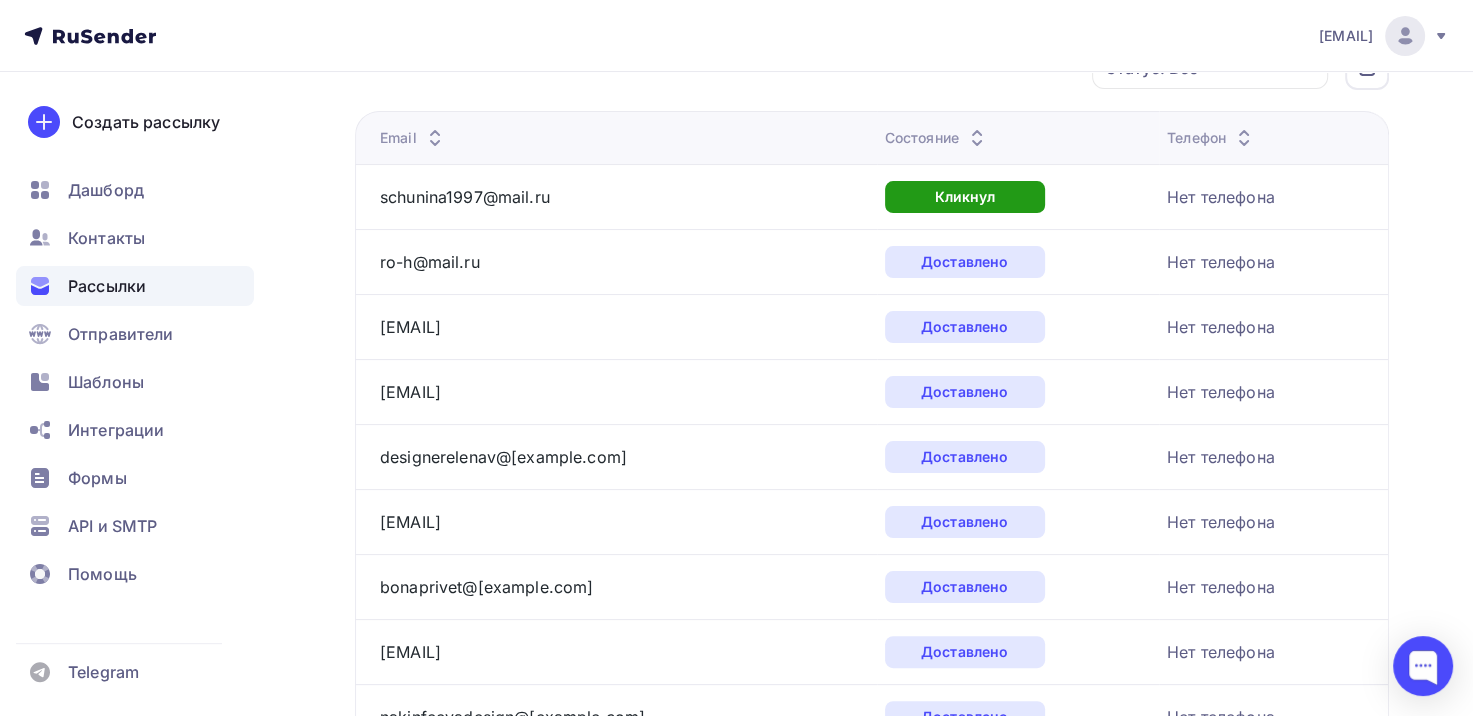 drag, startPoint x: 644, startPoint y: 392, endPoint x: 359, endPoint y: 391, distance: 285.00174 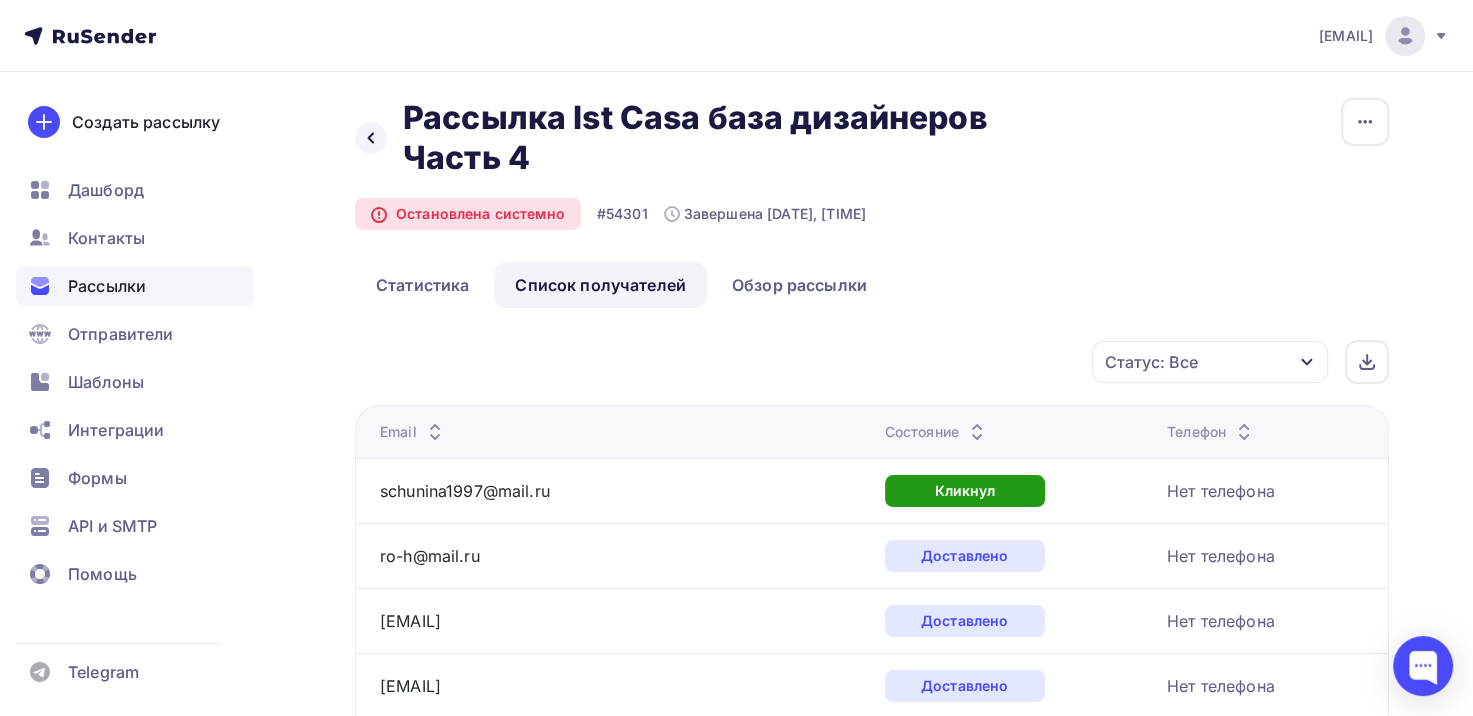 scroll, scrollTop: 0, scrollLeft: 0, axis: both 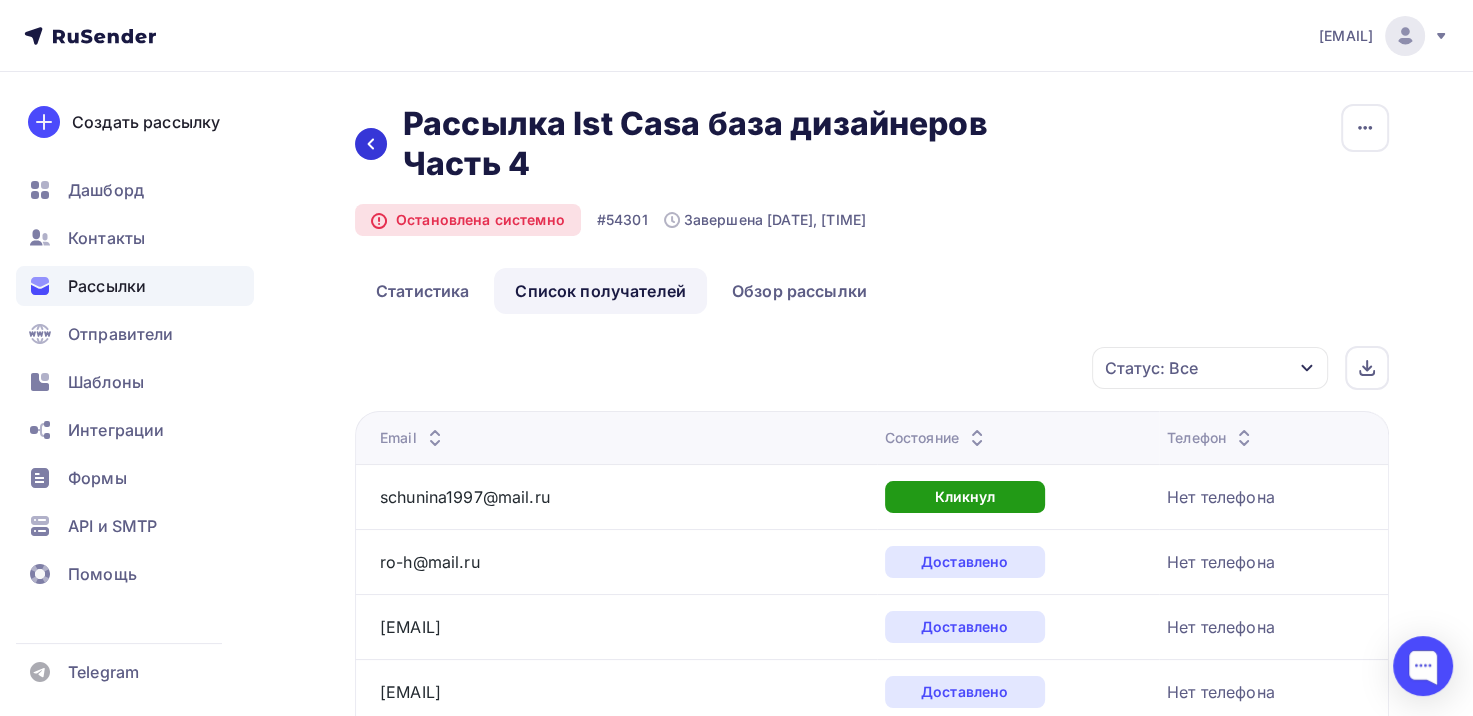 click 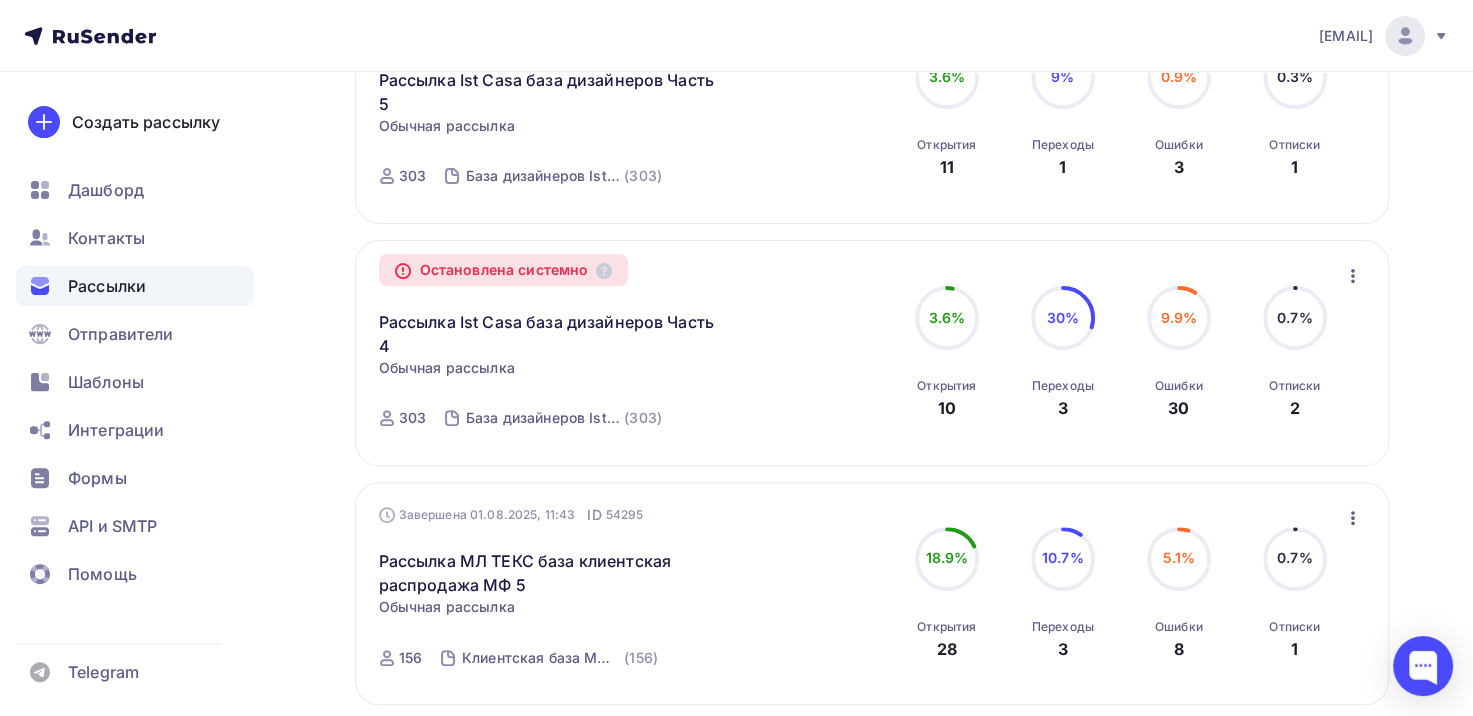 scroll, scrollTop: 800, scrollLeft: 0, axis: vertical 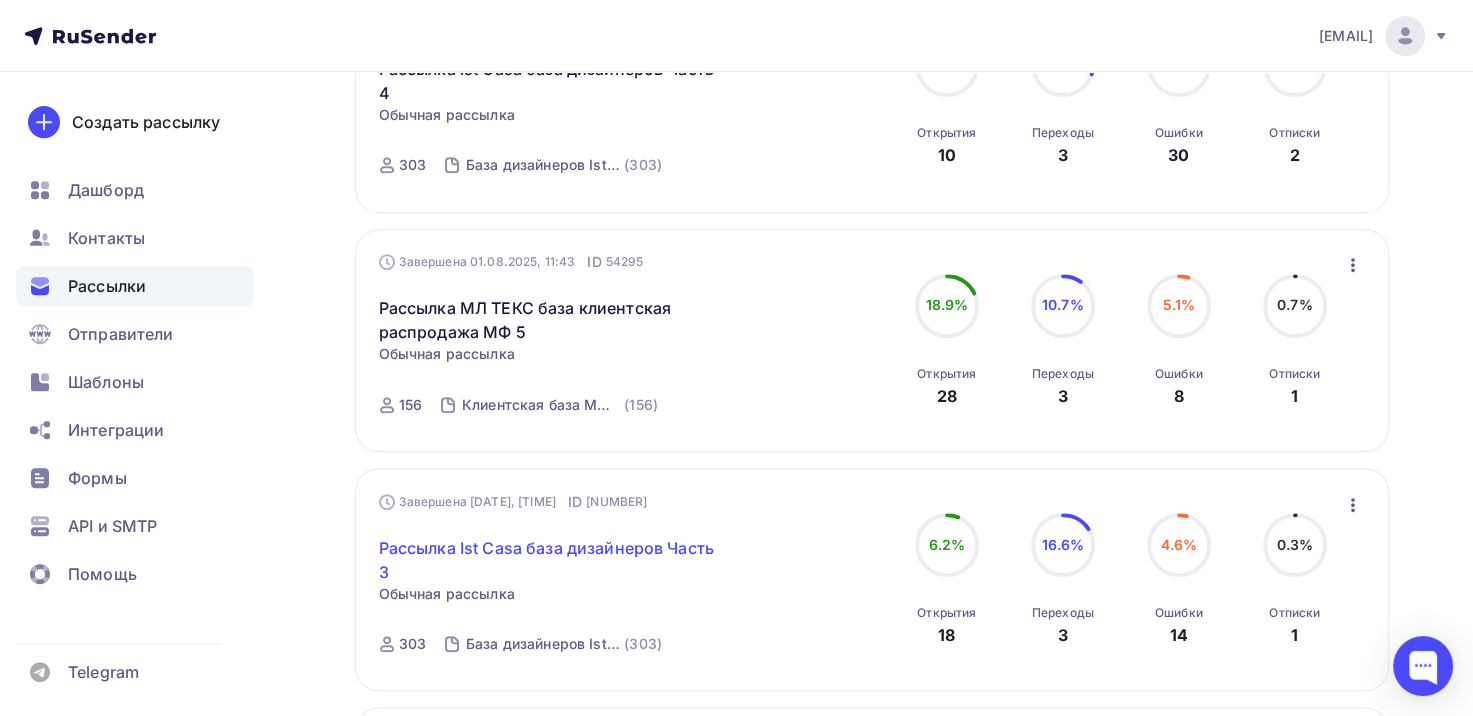 click on "Рассылка Ist Casa база дизайнеров Часть 3" at bounding box center [550, 560] 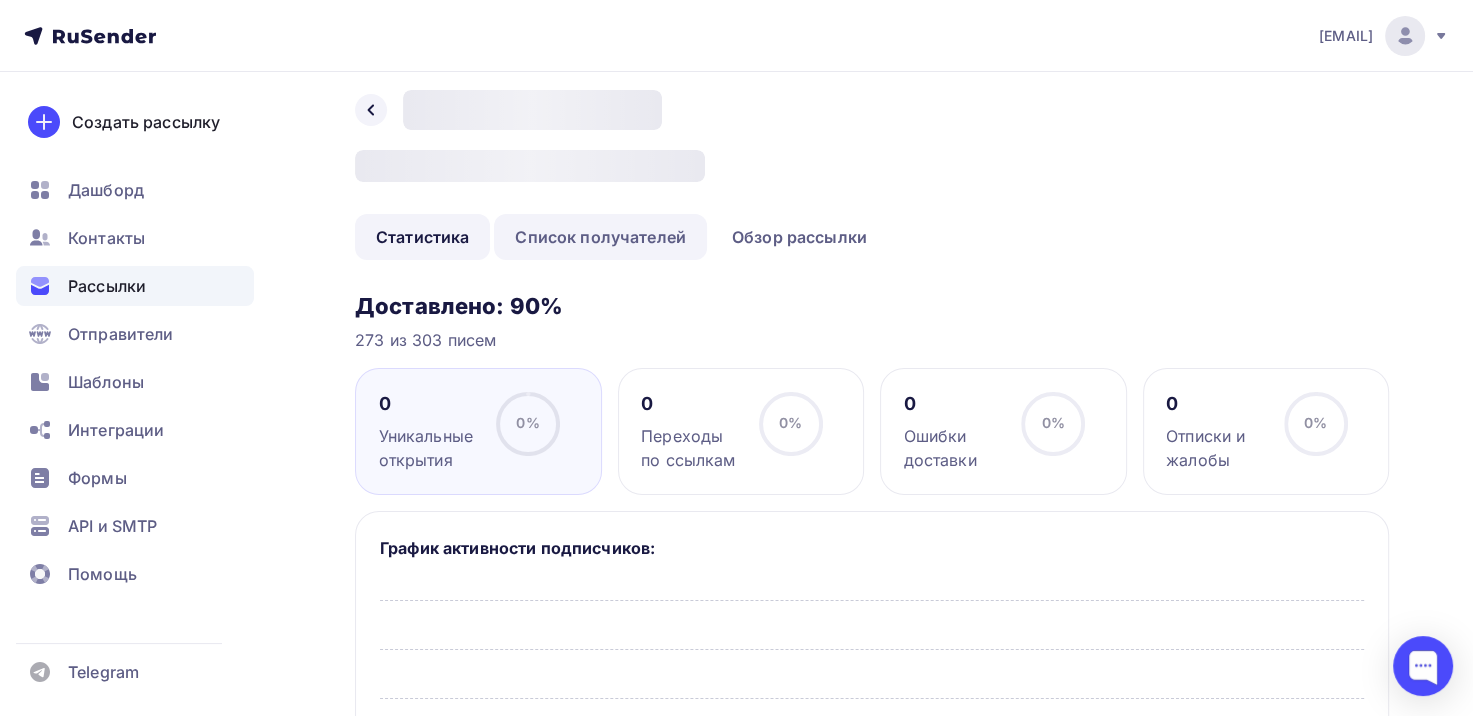 scroll, scrollTop: 0, scrollLeft: 0, axis: both 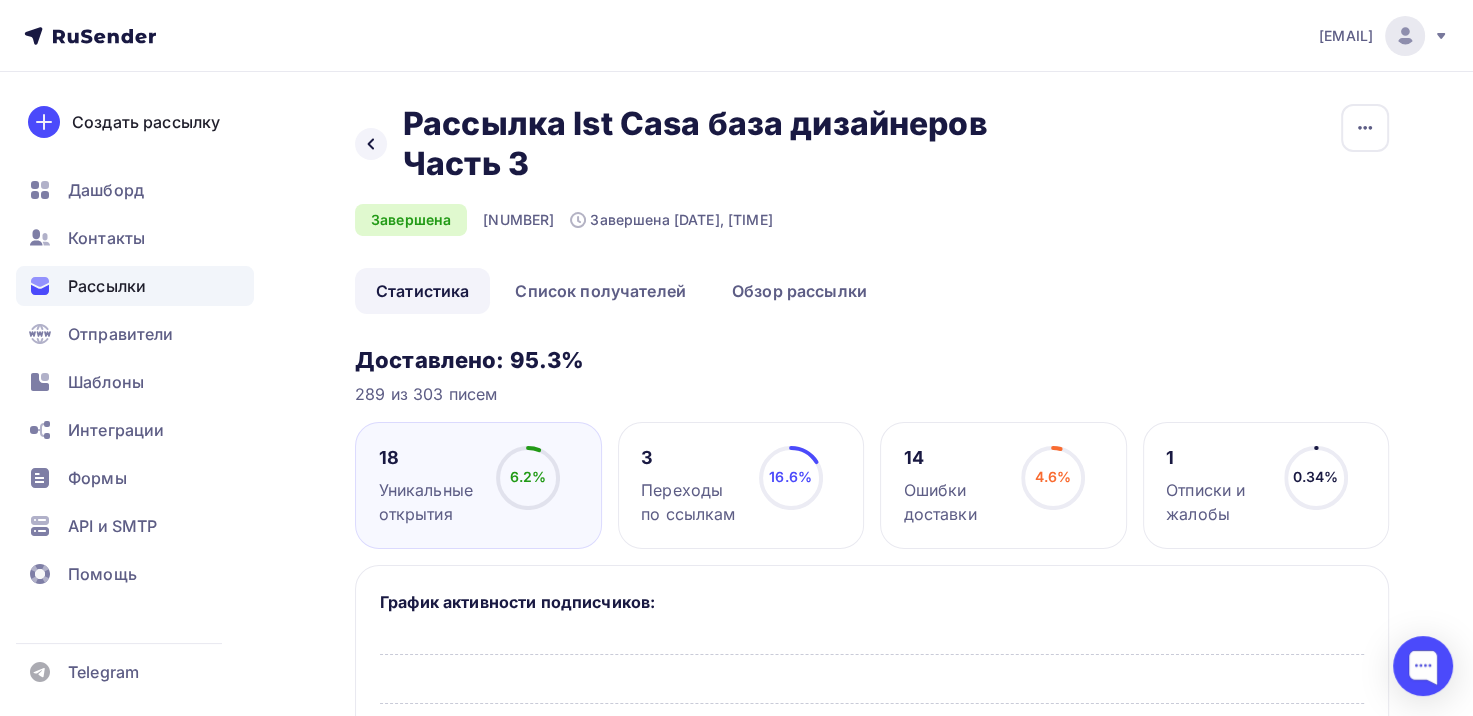 click on "Назад
Рассылка Ist Casa база дизайнеров Часть 3
Рассылка Ist Casa база дизайнеров Часть 3
Завершена
#54205
Завершена
[DATE], [TIME]
Копировать
Добавить в папку" at bounding box center [872, 186] 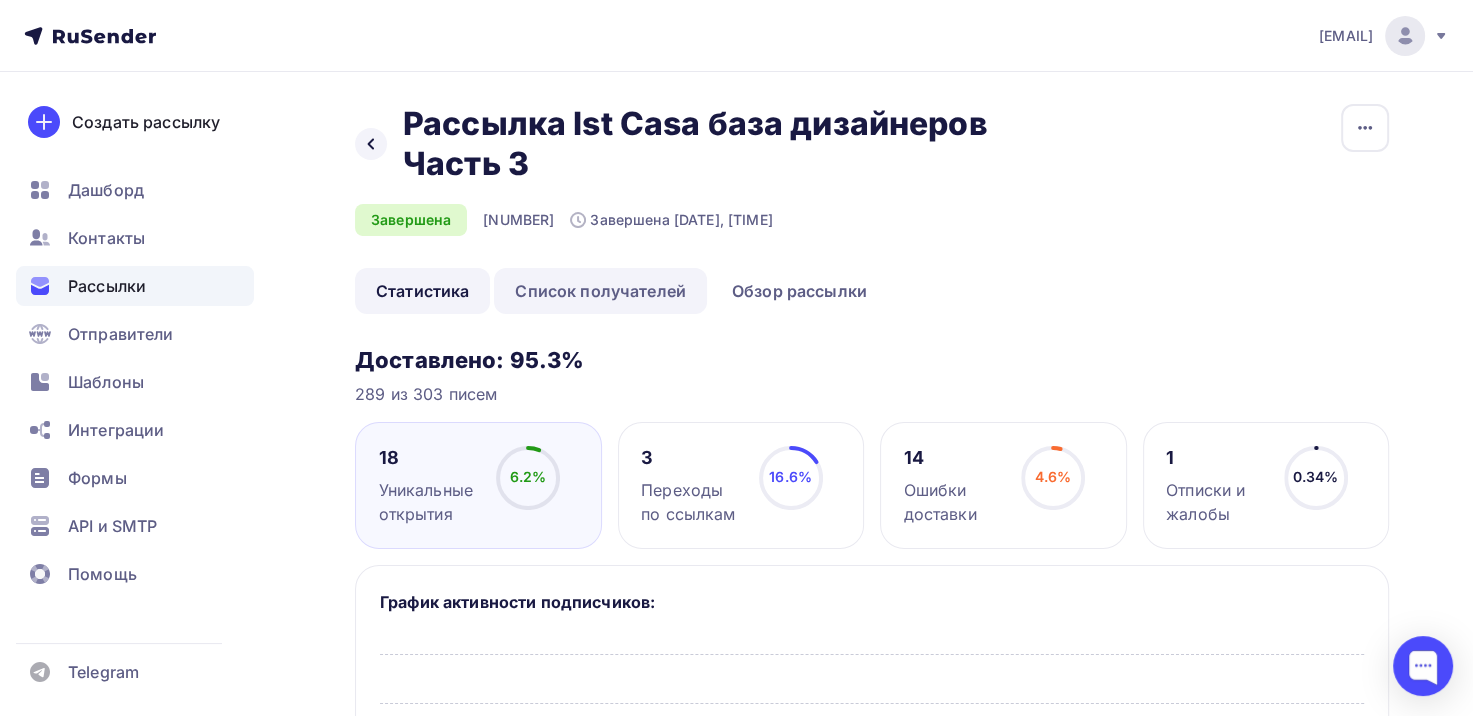 click on "Список получателей" at bounding box center (600, 291) 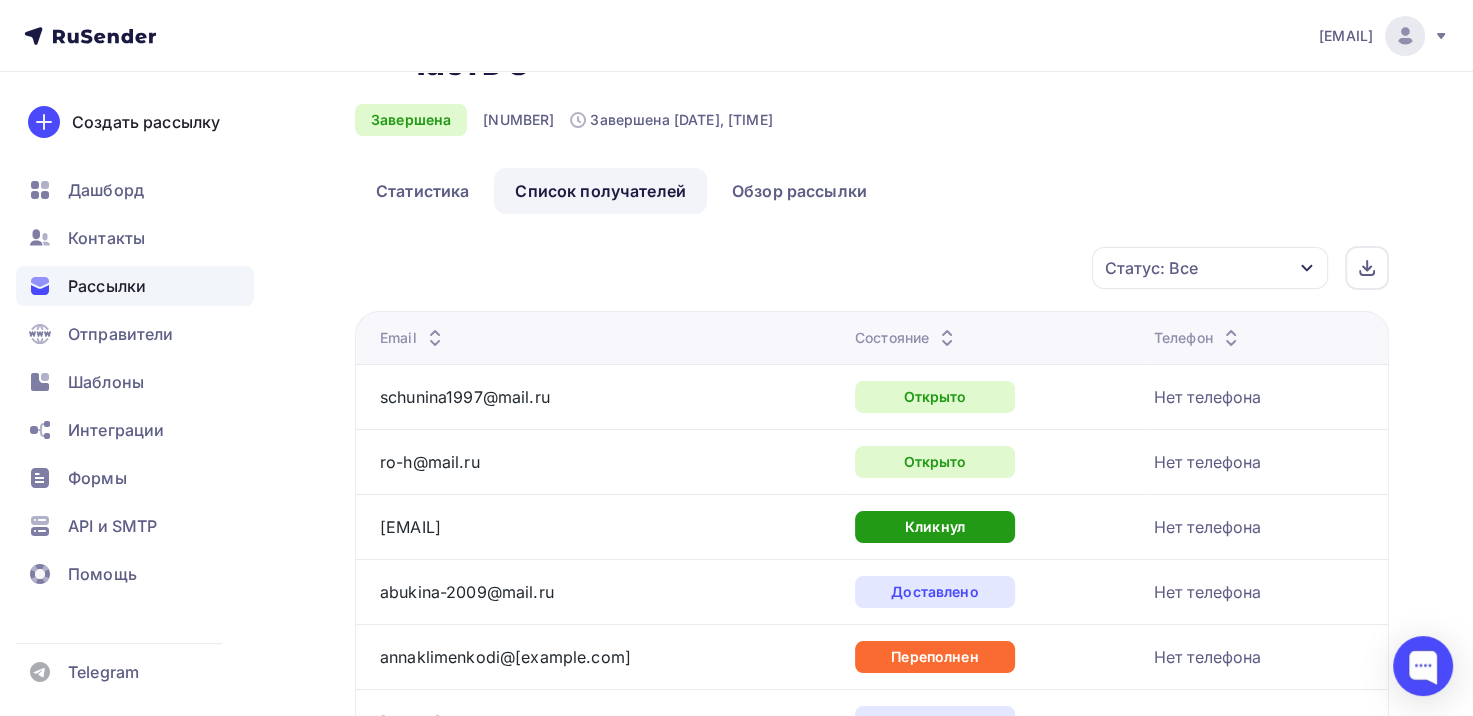 scroll, scrollTop: 3144, scrollLeft: 0, axis: vertical 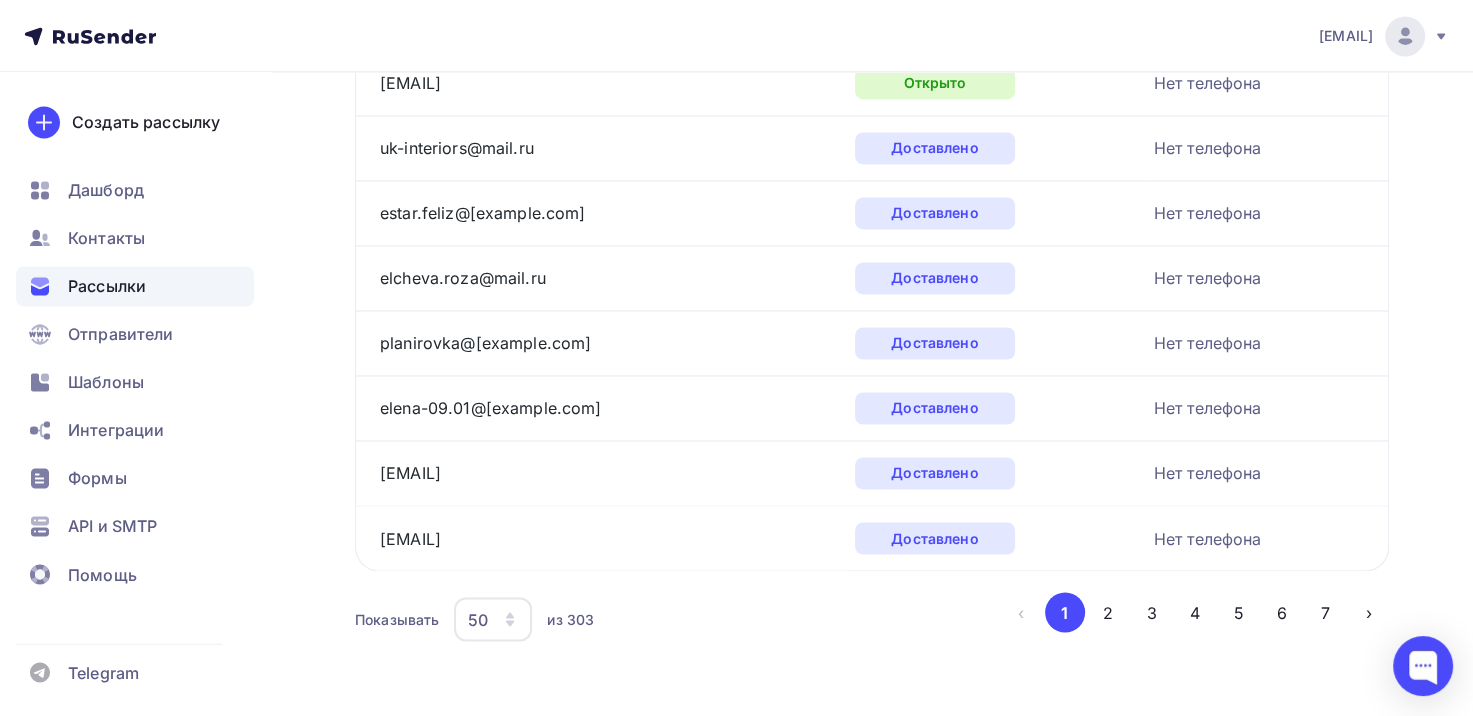 click on "50" at bounding box center (493, 619) 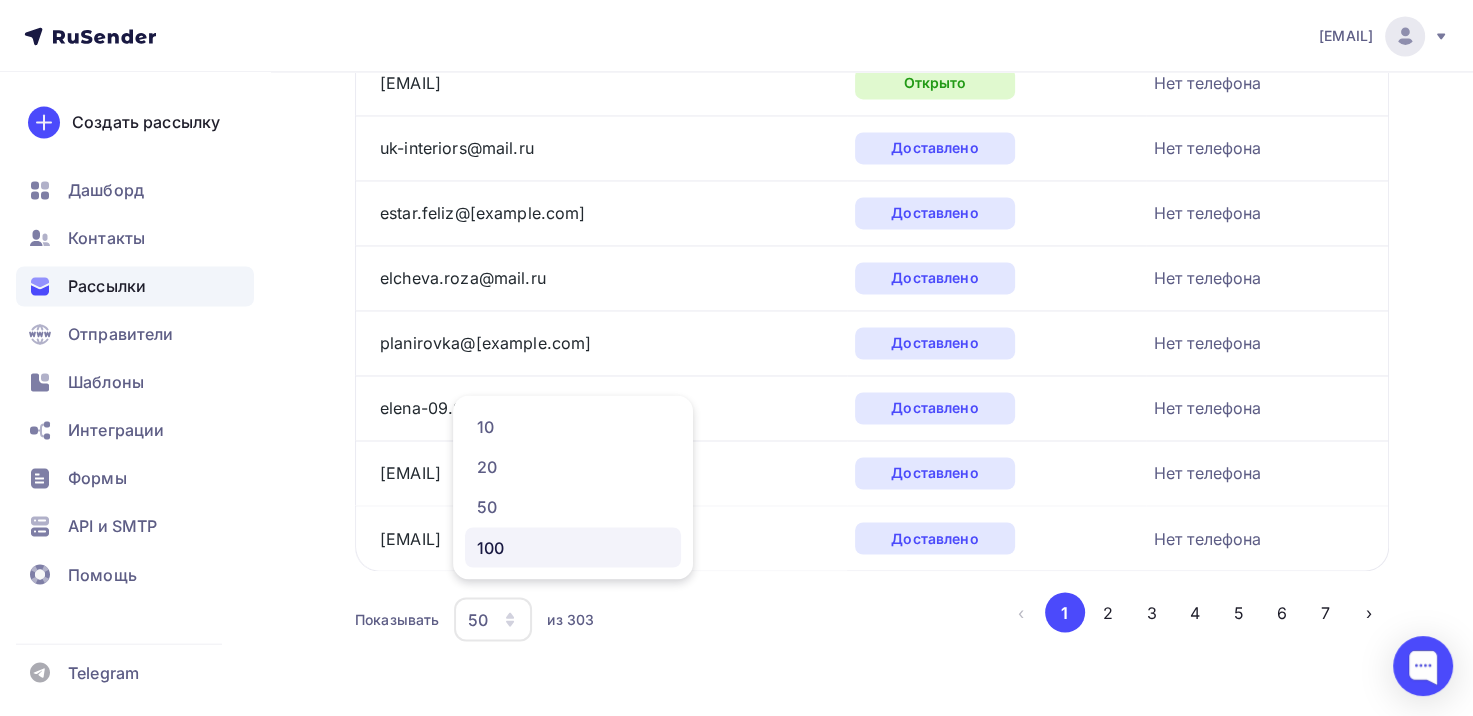 click on "100" at bounding box center (573, 547) 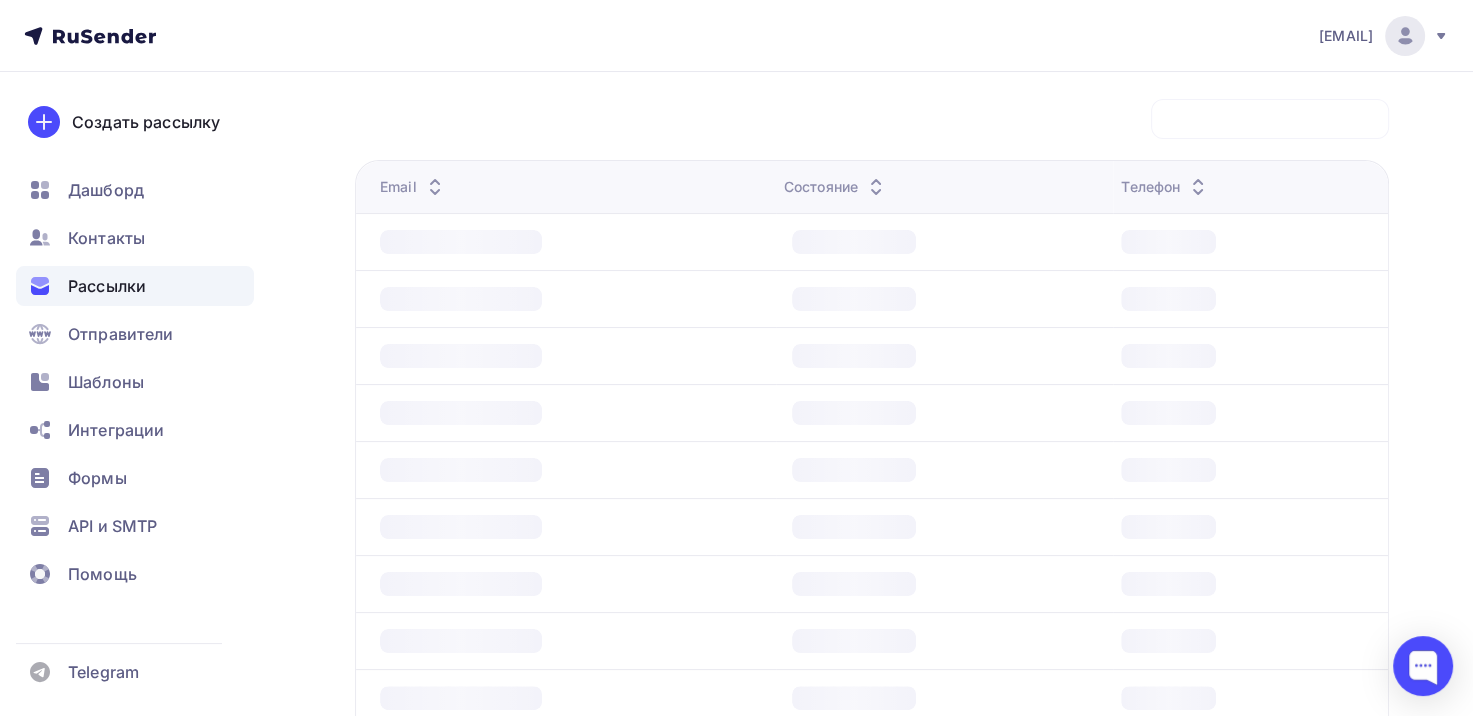 scroll, scrollTop: 246, scrollLeft: 0, axis: vertical 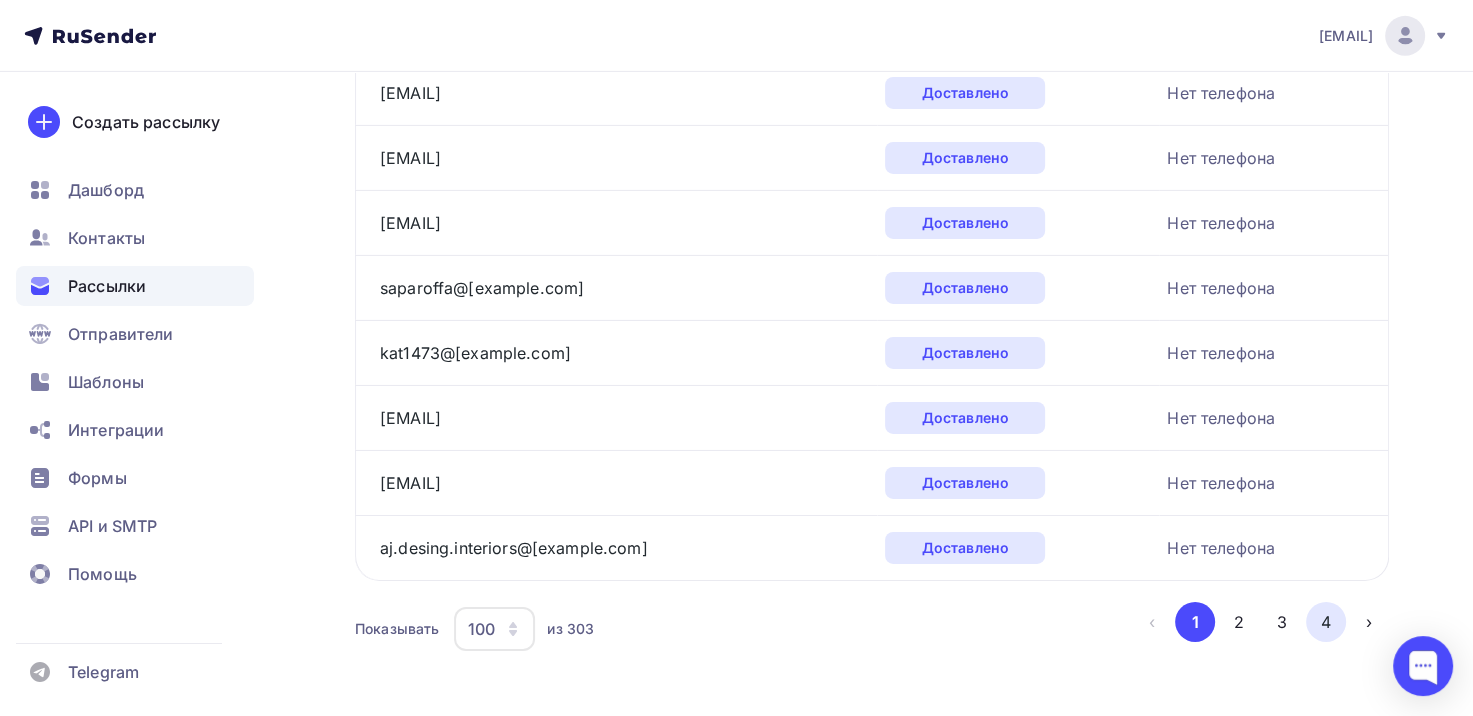 click on "4" at bounding box center (1326, 622) 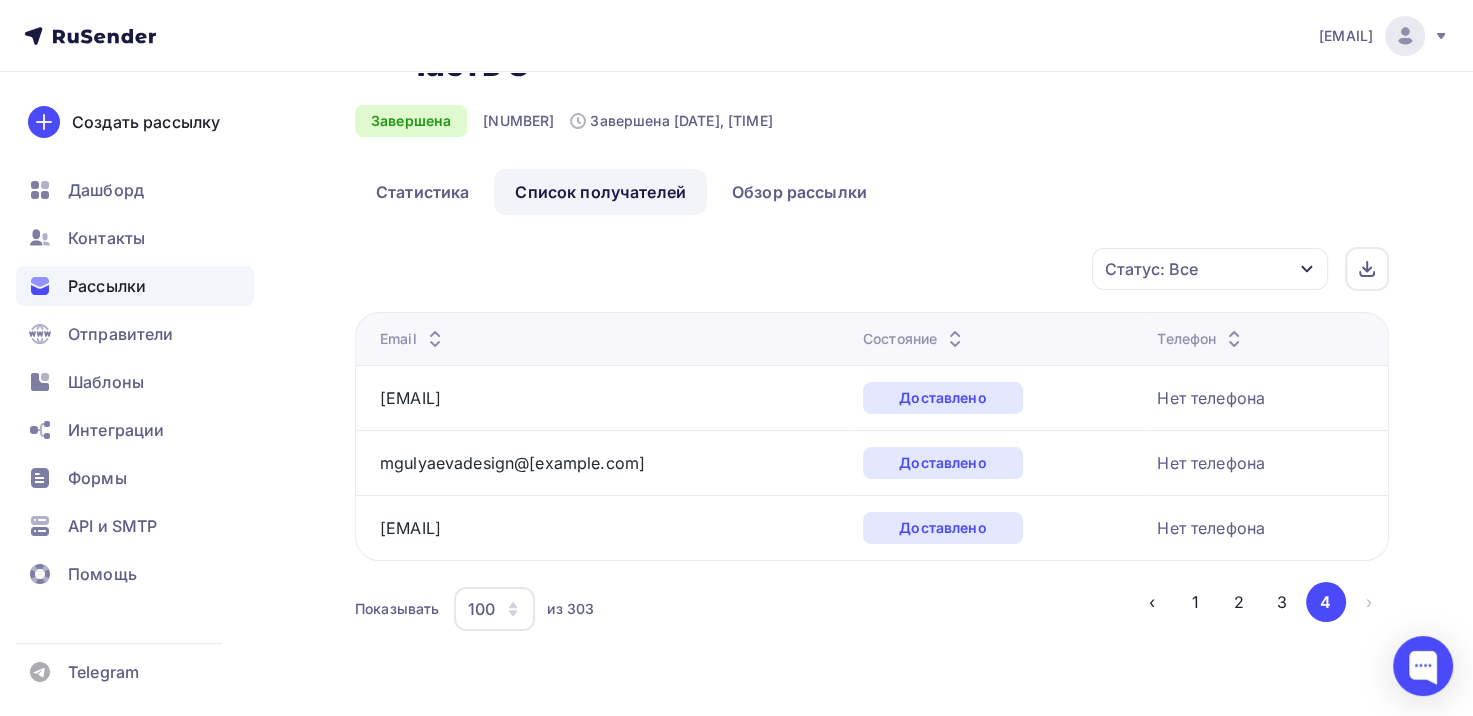 scroll, scrollTop: 98, scrollLeft: 0, axis: vertical 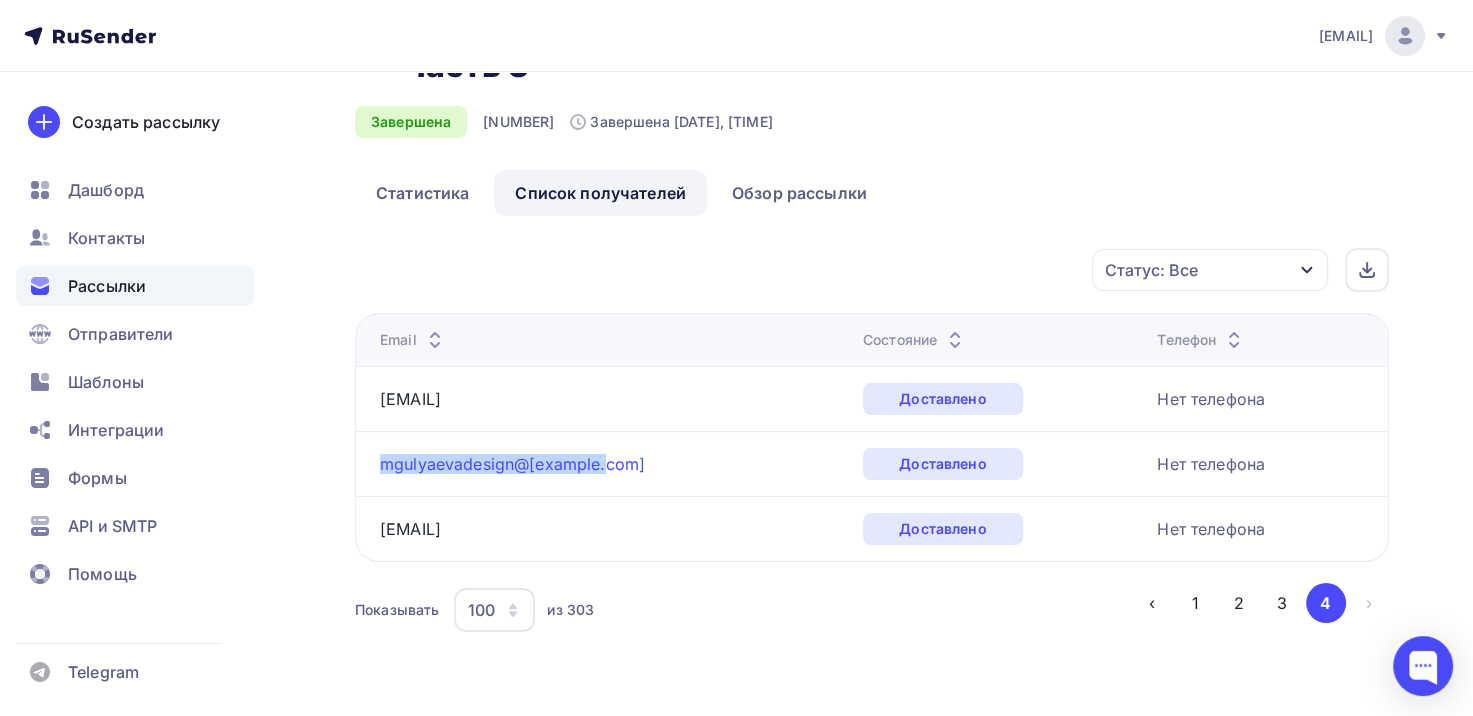 drag, startPoint x: 641, startPoint y: 456, endPoint x: 381, endPoint y: 456, distance: 260 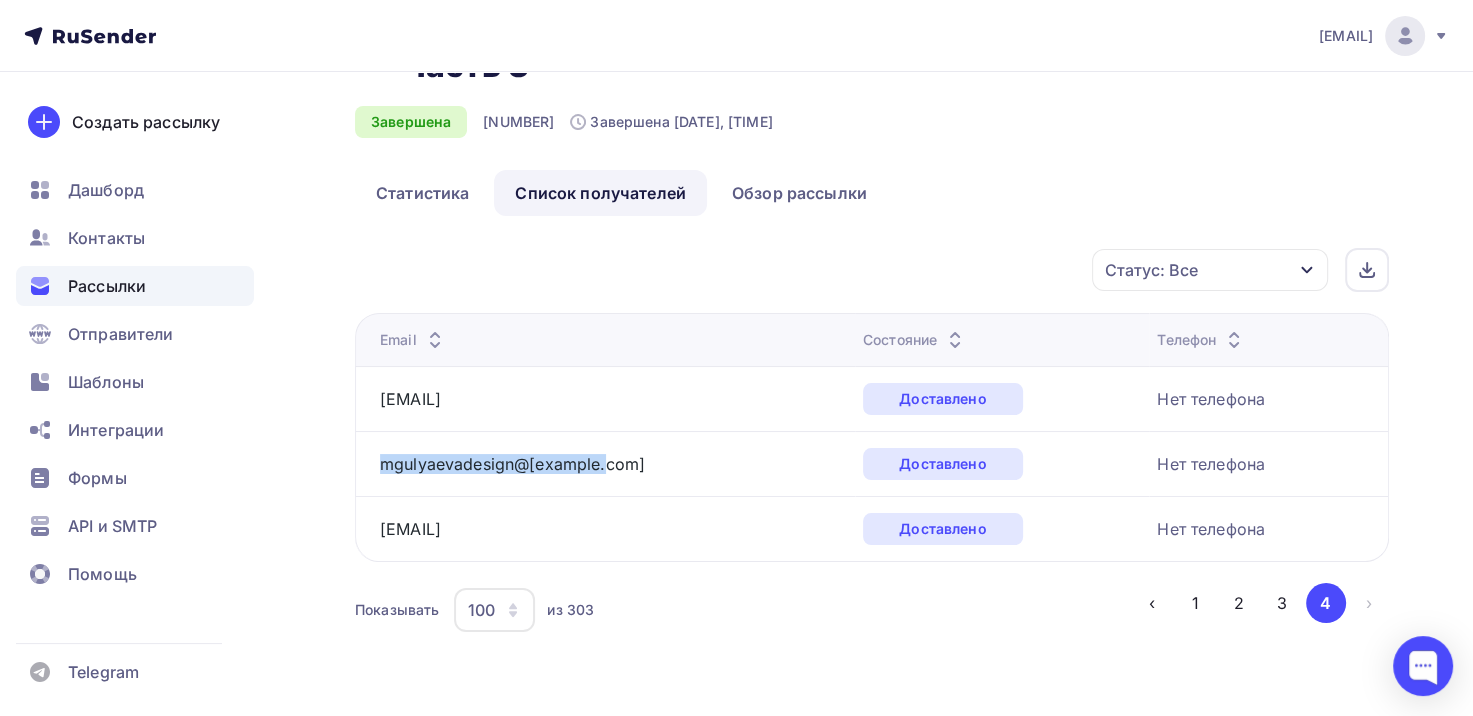 copy on "mgulyaevadesign@[example.com]" 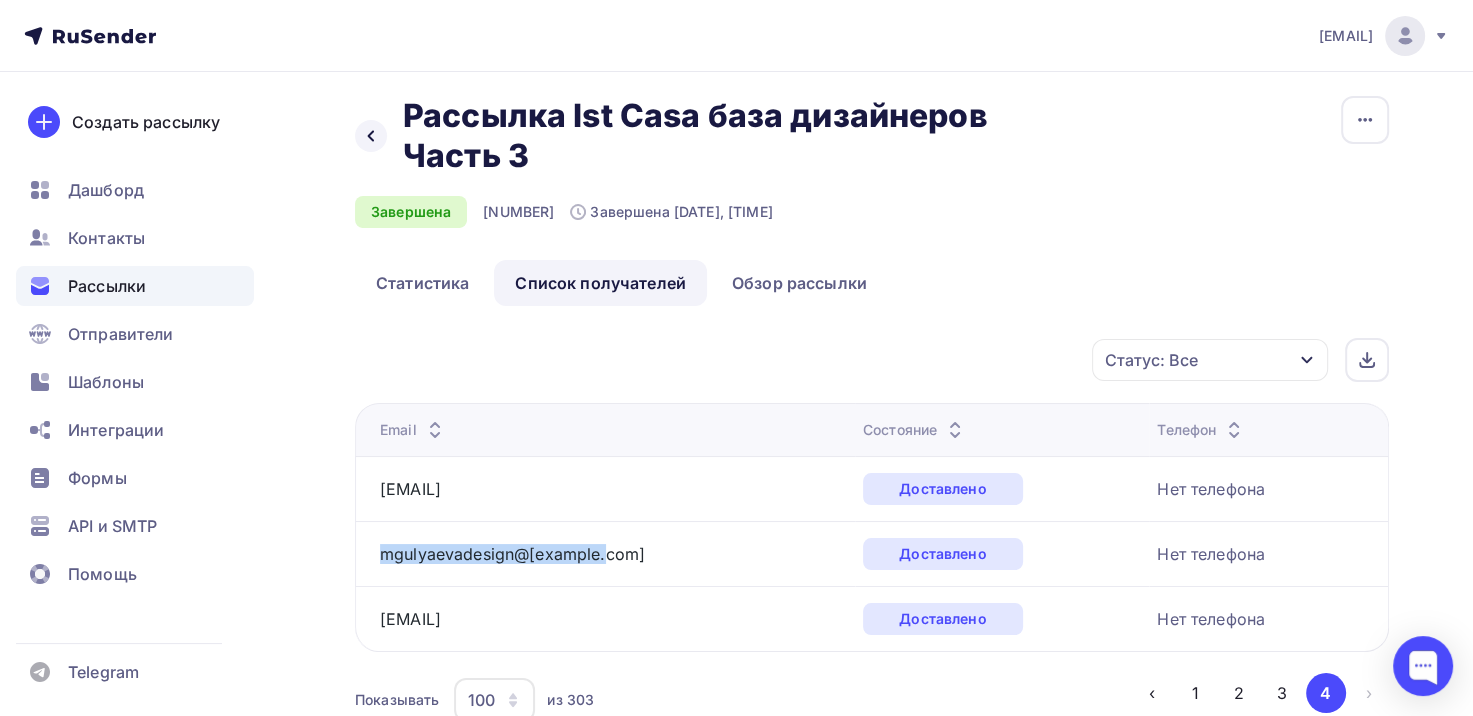 scroll, scrollTop: 0, scrollLeft: 0, axis: both 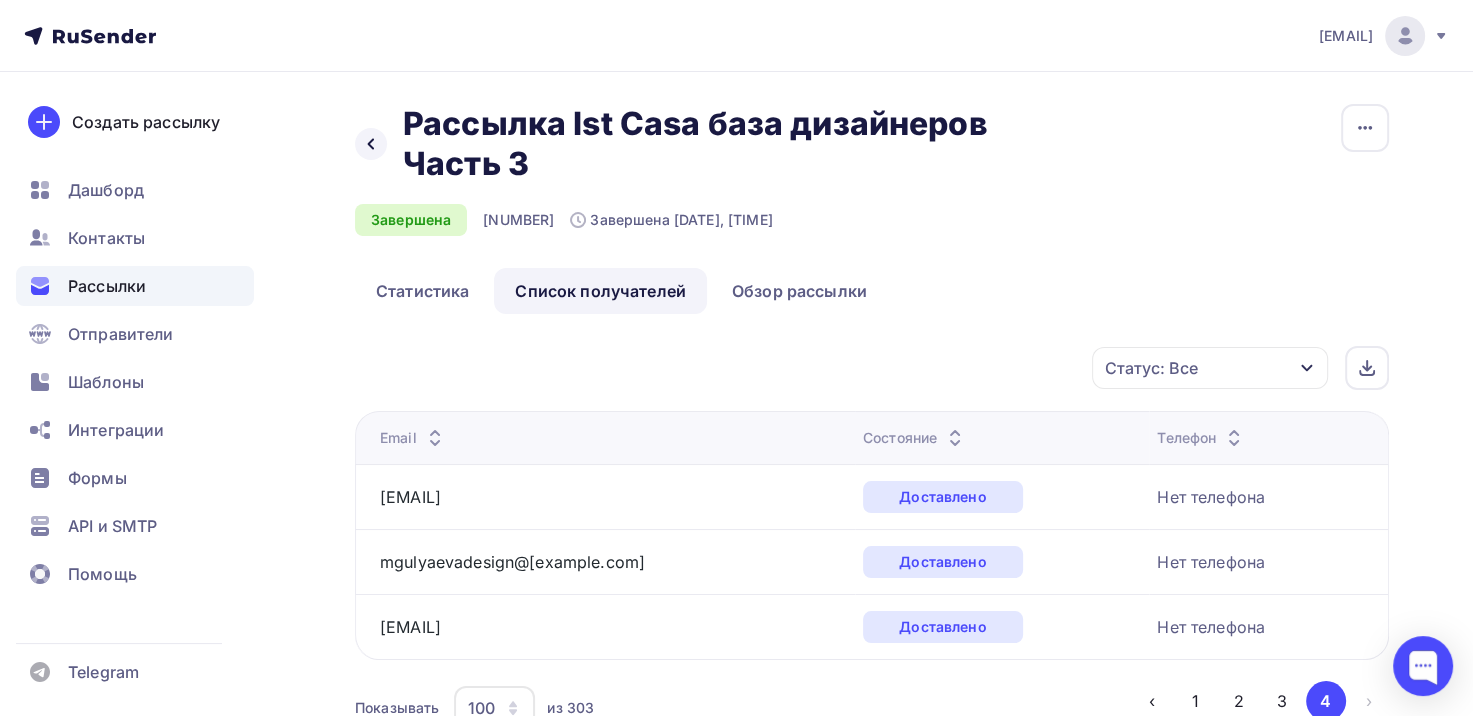 click on "Назад
Рассылка Ist Casa база дизайнеров Часть 3
Рассылка Ist Casa база дизайнеров Часть 3" at bounding box center [688, 144] 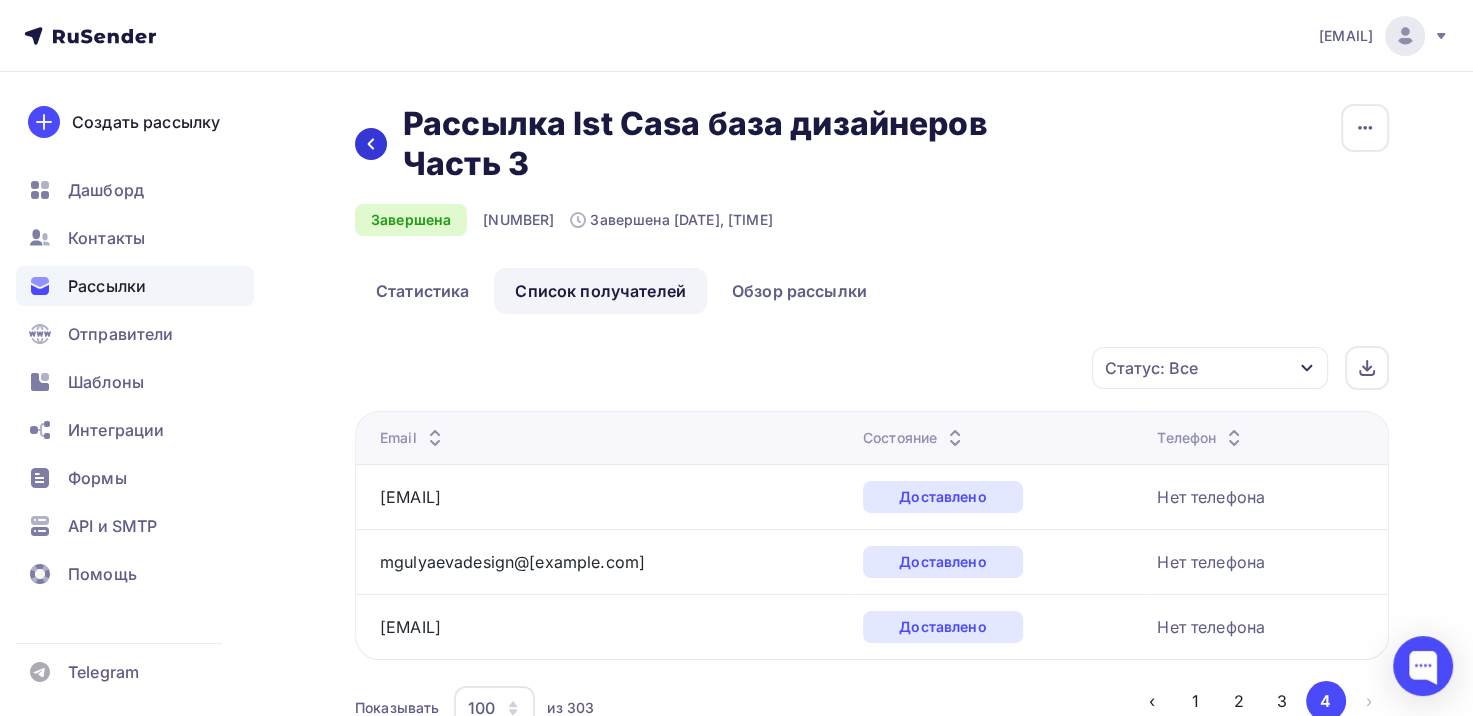 click 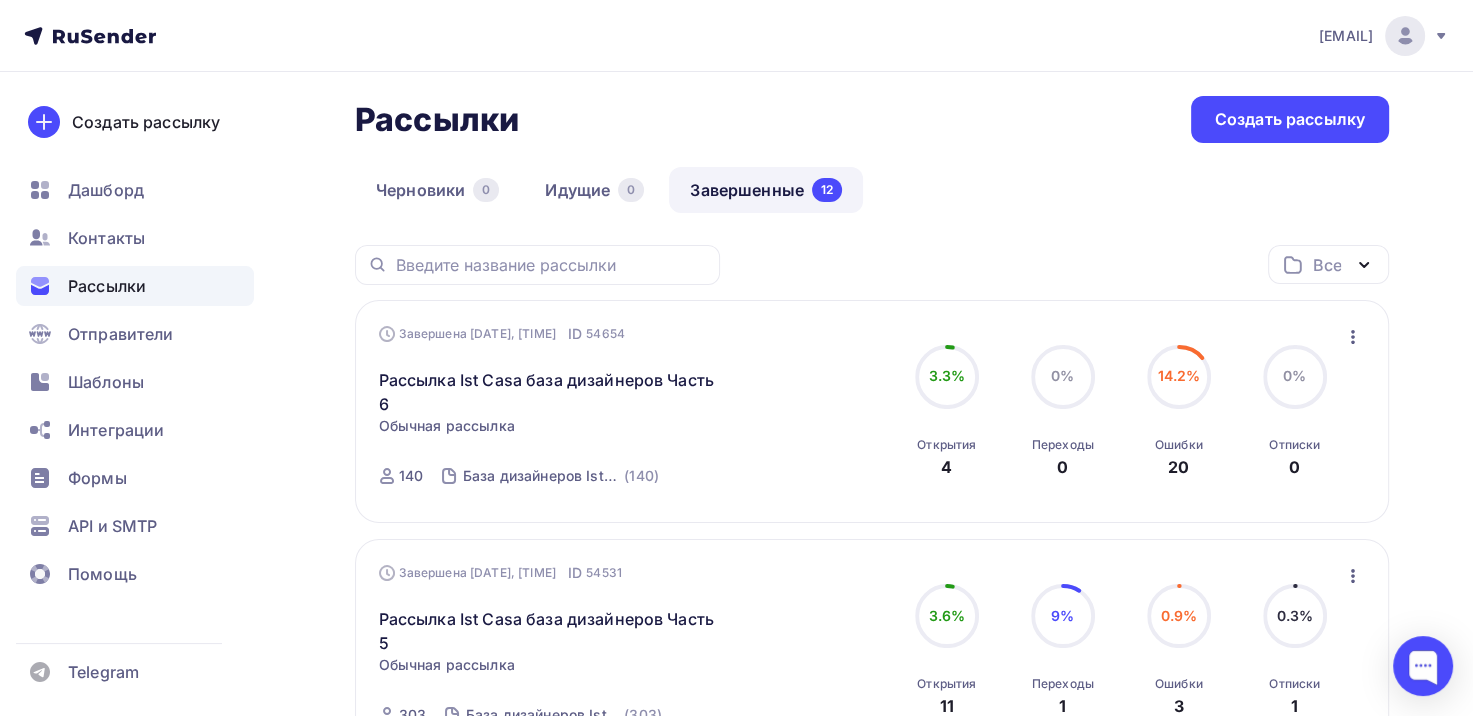 scroll, scrollTop: 0, scrollLeft: 0, axis: both 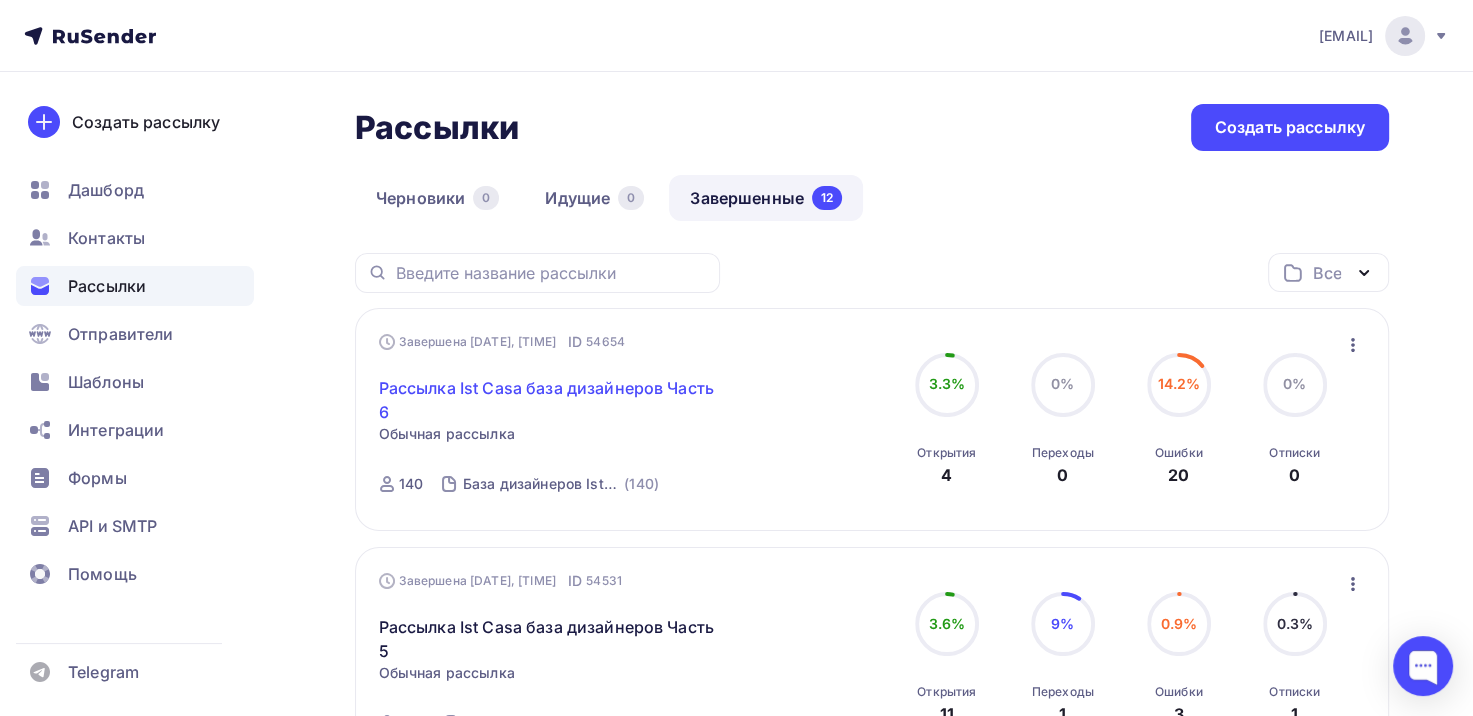 click on "Рассылка Ist Casa база дизайнеров Часть 6" at bounding box center [550, 400] 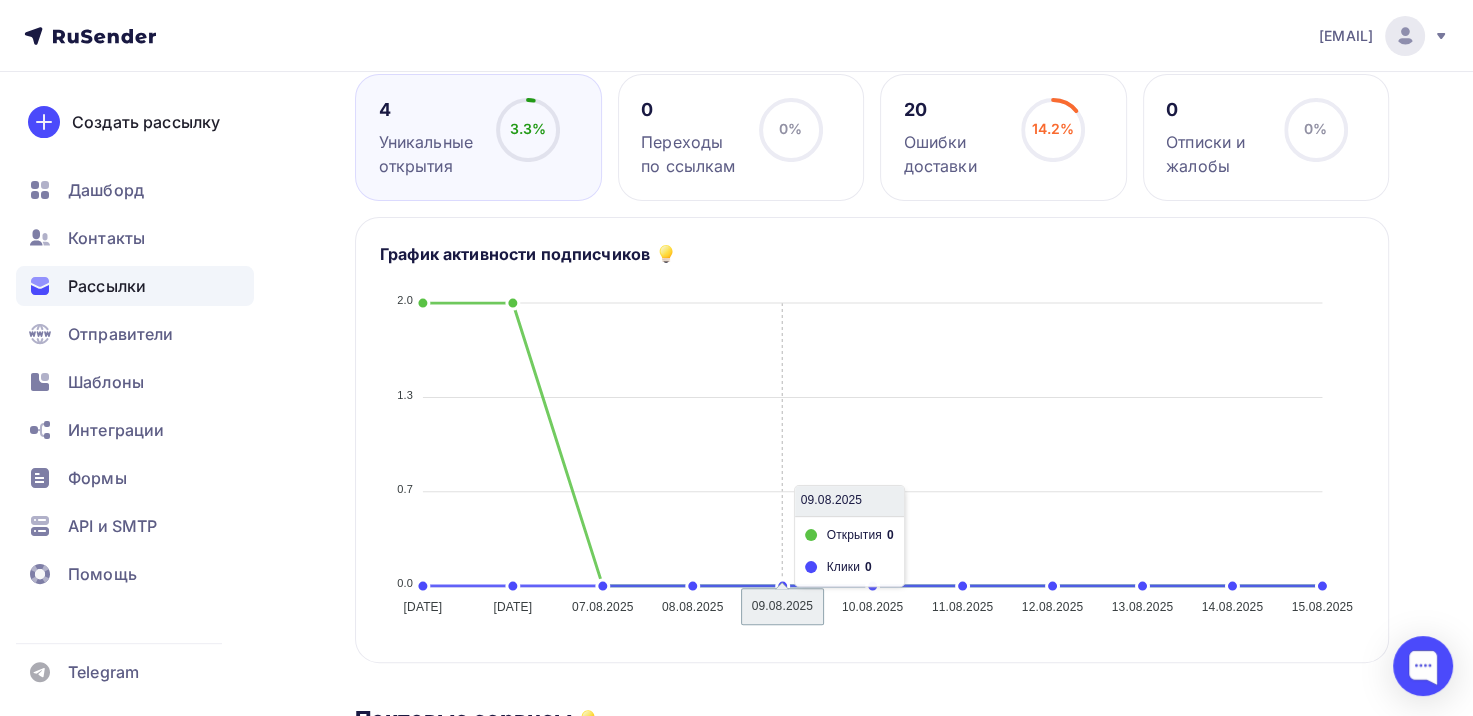 scroll, scrollTop: 300, scrollLeft: 0, axis: vertical 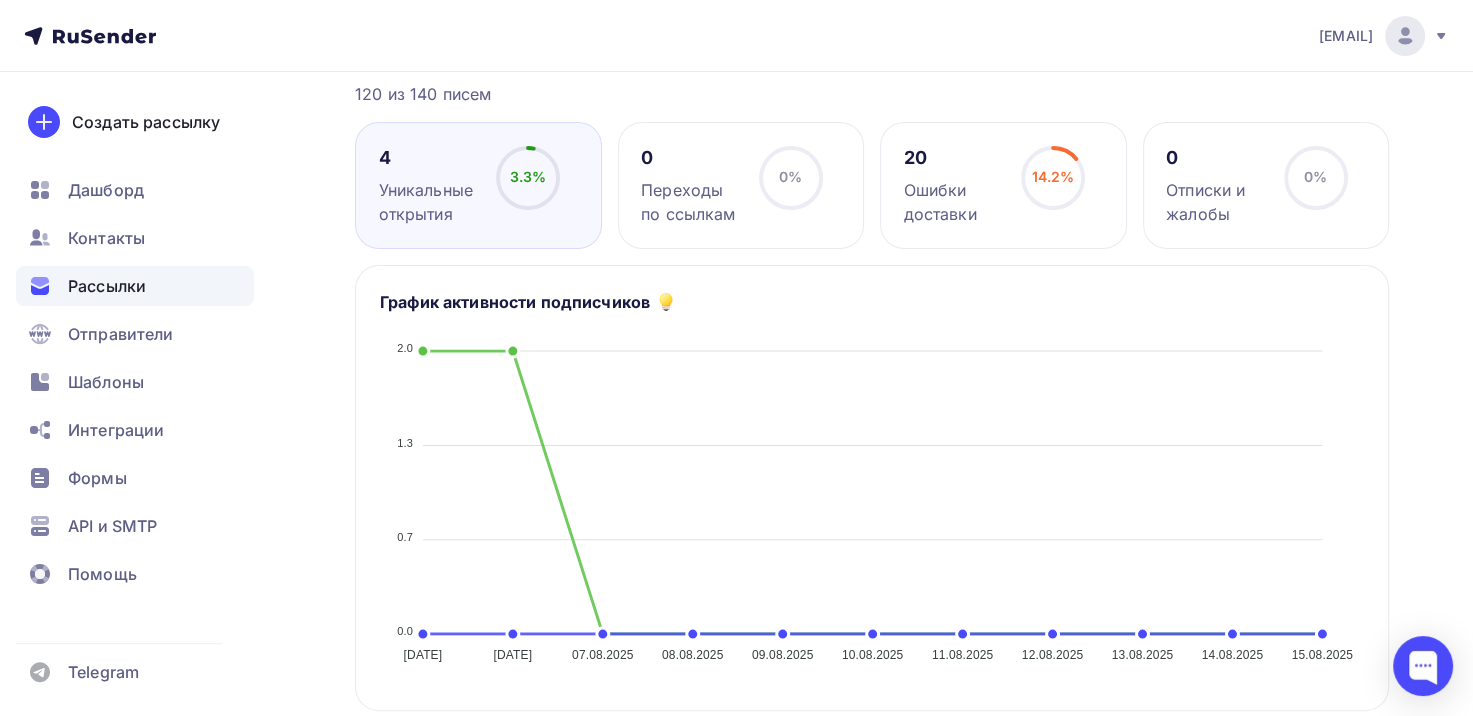 click 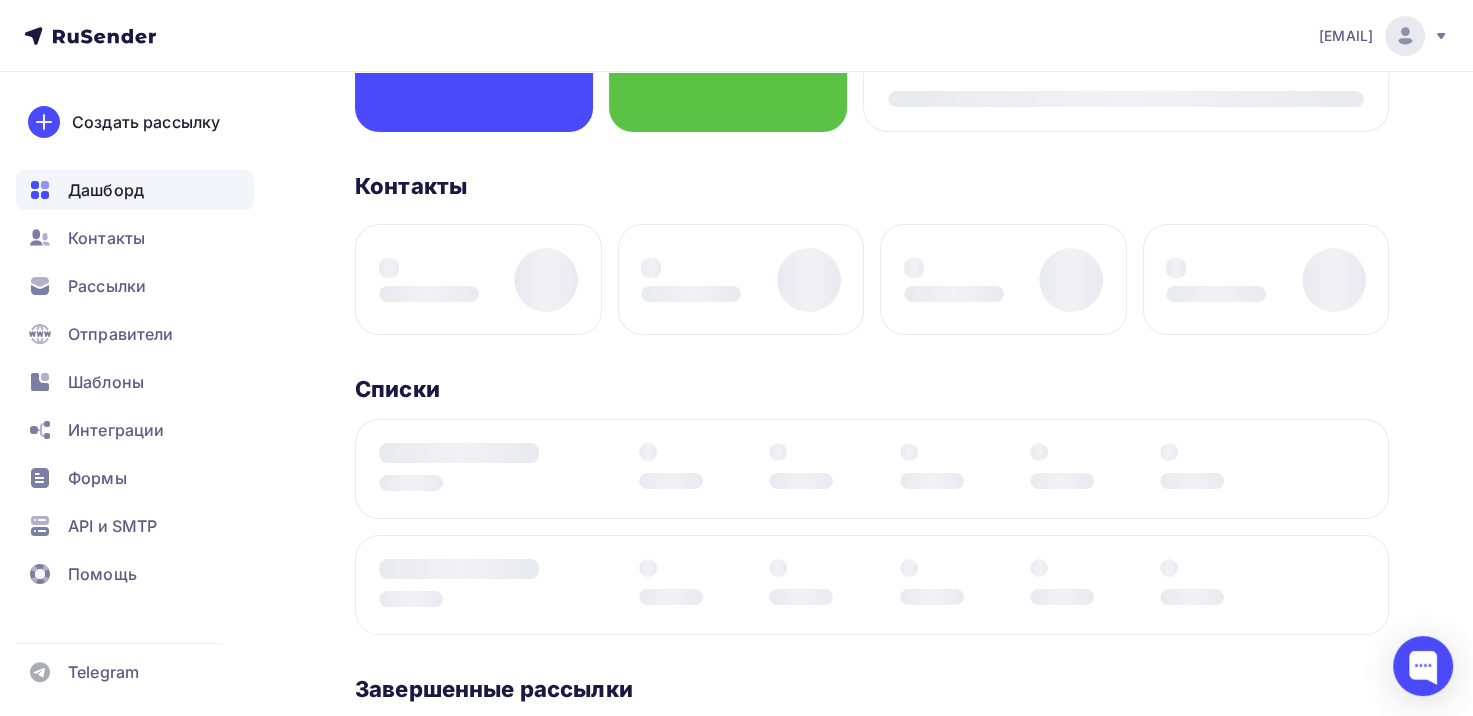 scroll, scrollTop: 0, scrollLeft: 0, axis: both 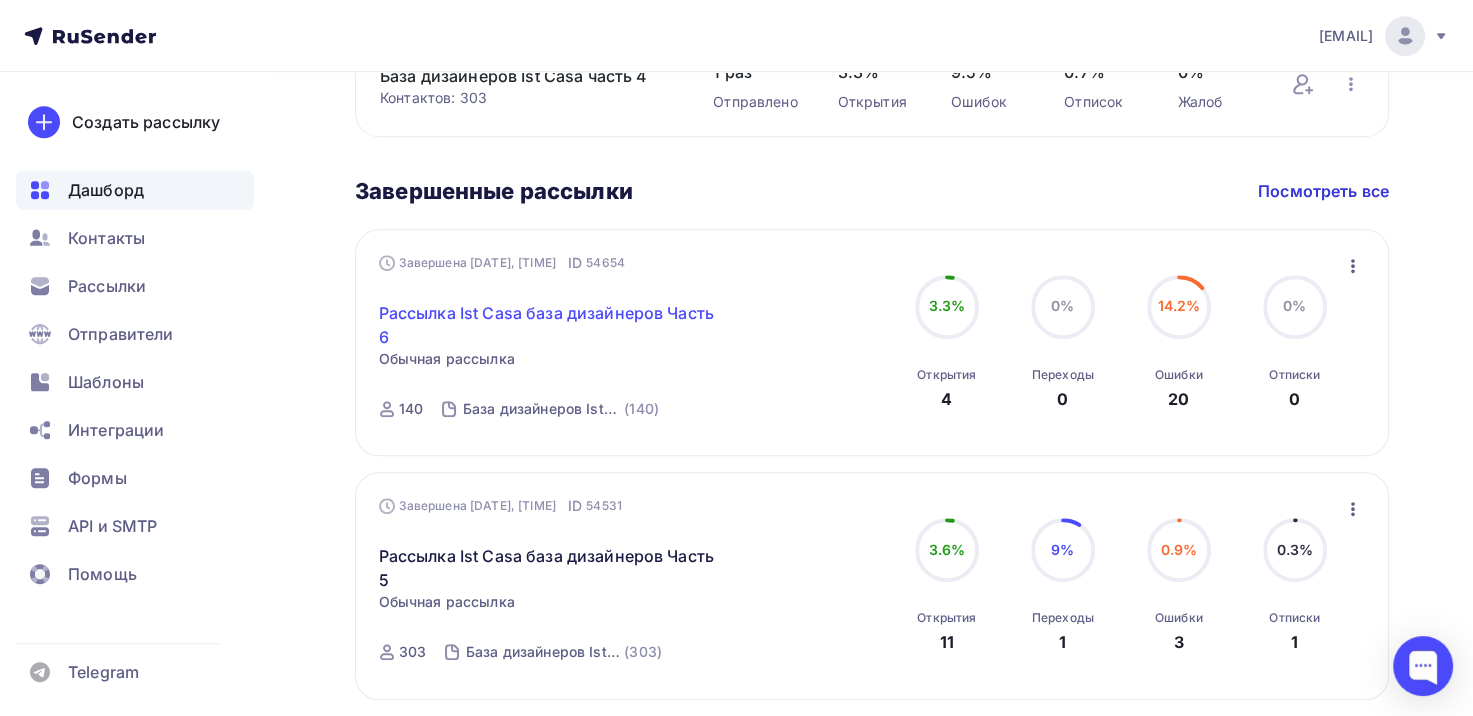 click on "Рассылка Ist Casa база дизайнеров Часть 6" at bounding box center [550, 325] 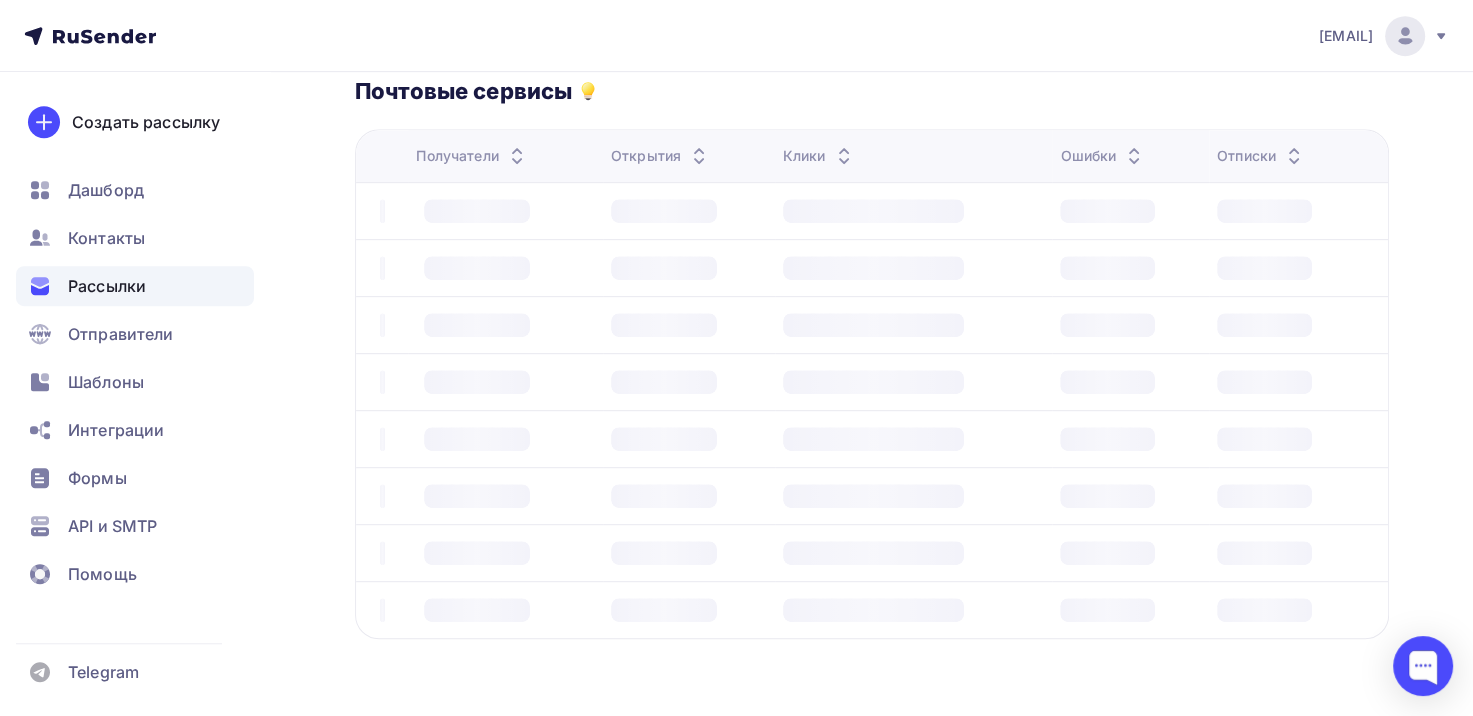 scroll, scrollTop: 0, scrollLeft: 0, axis: both 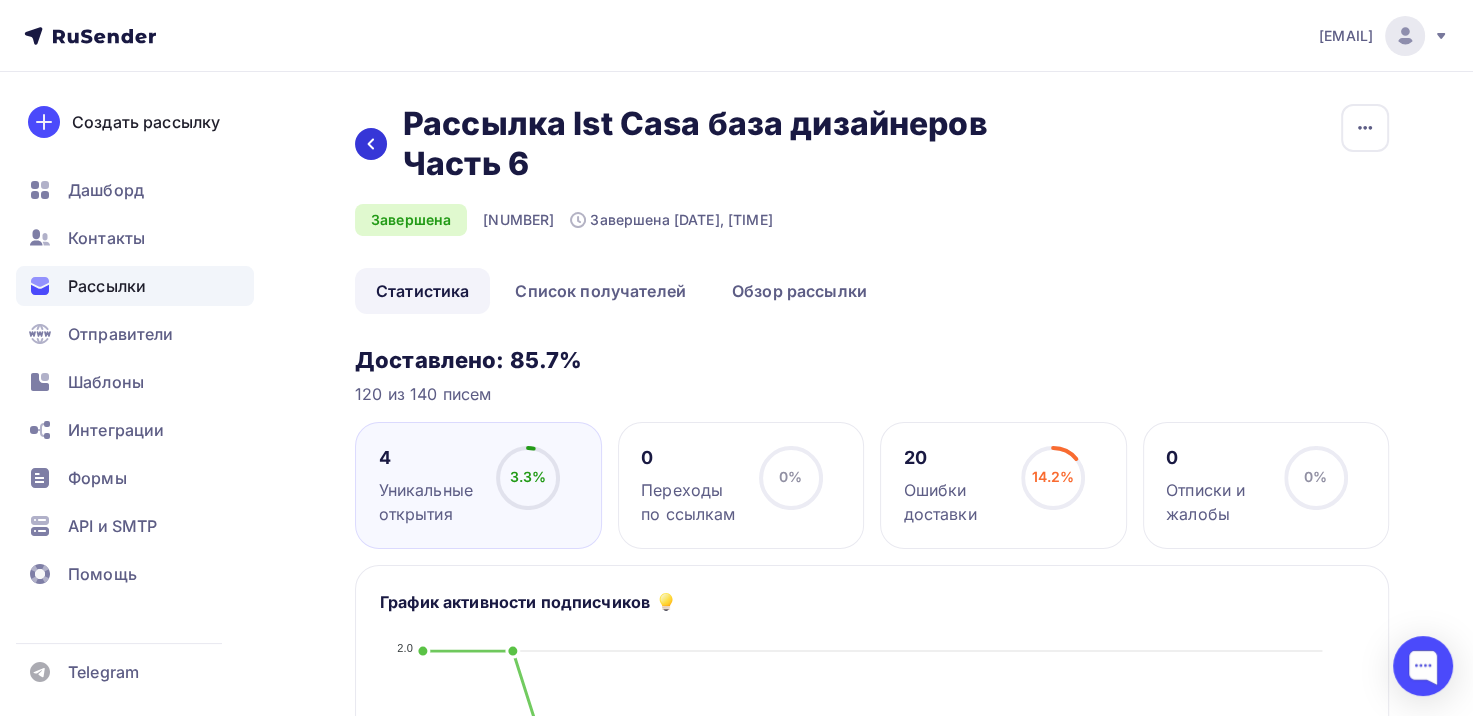 click 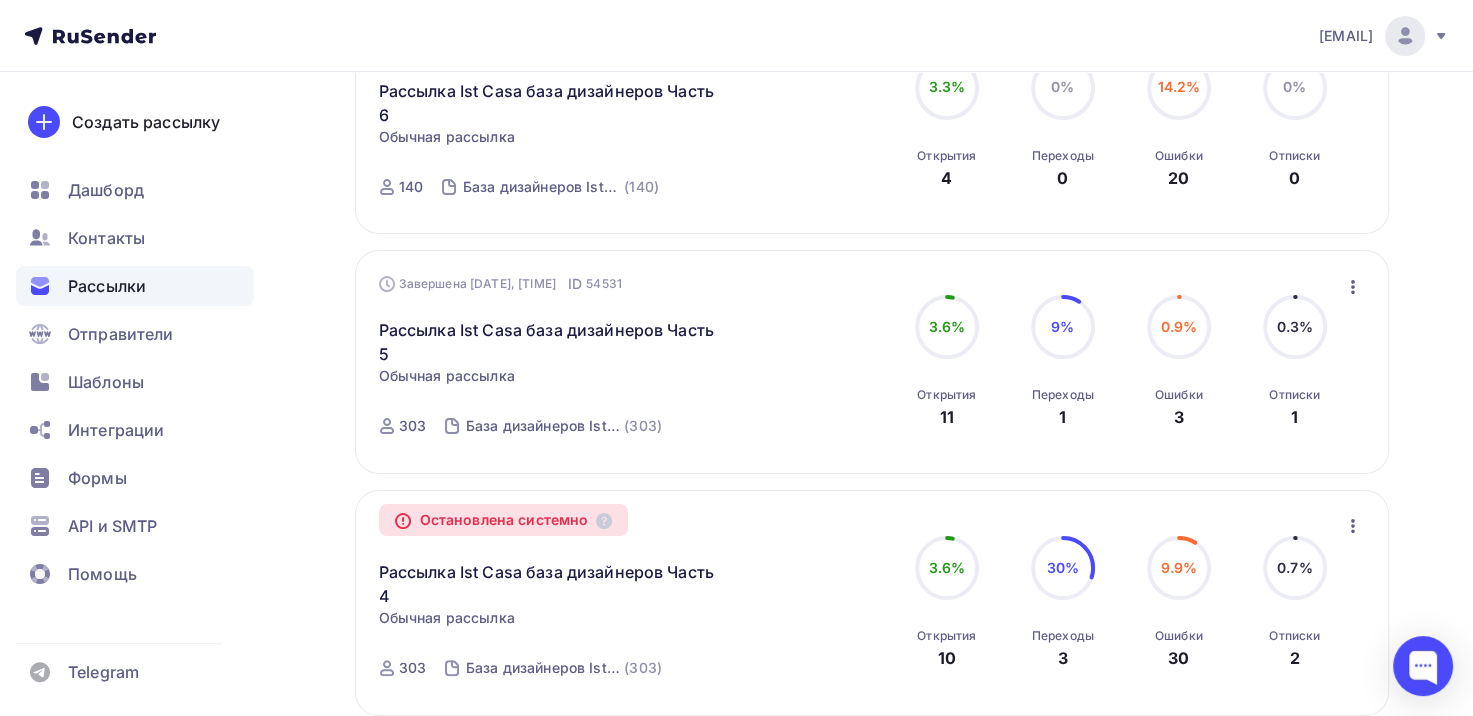 scroll, scrollTop: 300, scrollLeft: 0, axis: vertical 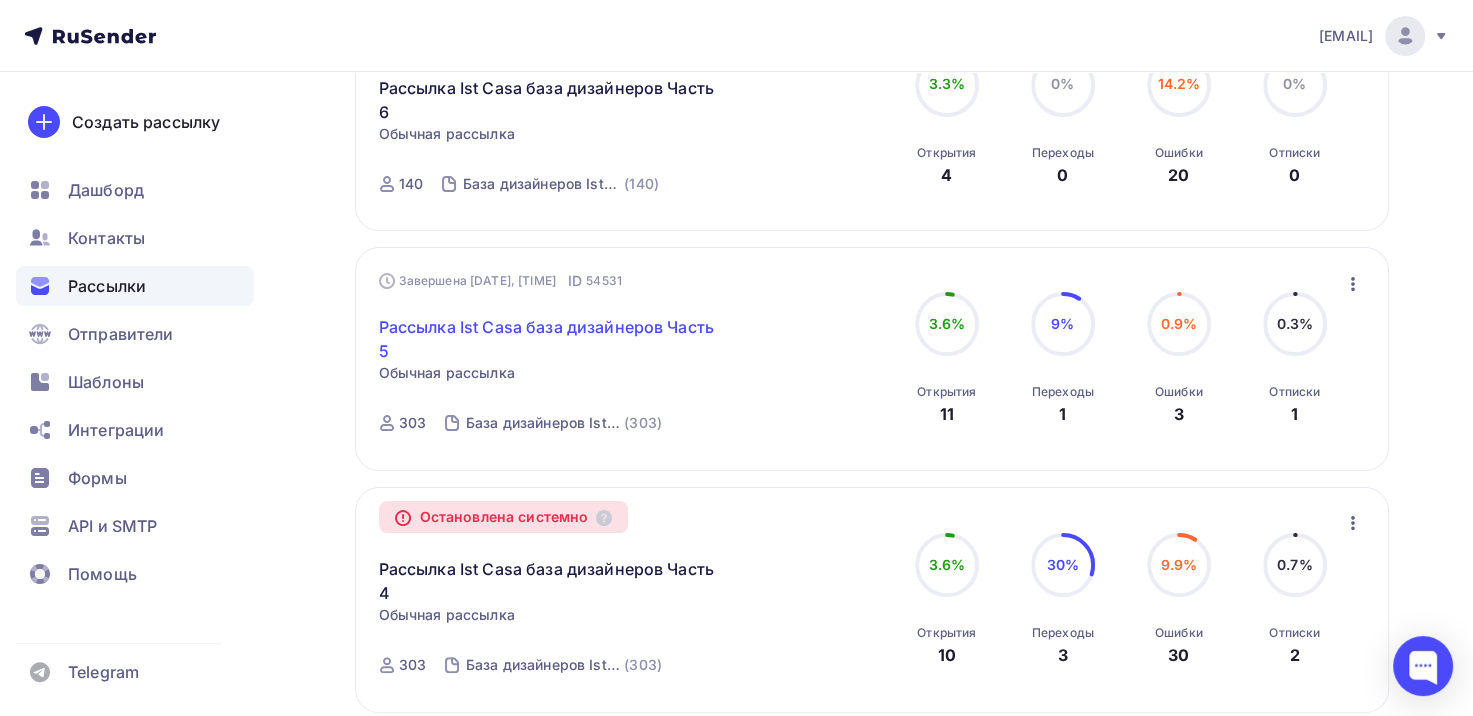 click on "Рассылка Ist Casa база дизайнеров Часть 5" at bounding box center [550, 339] 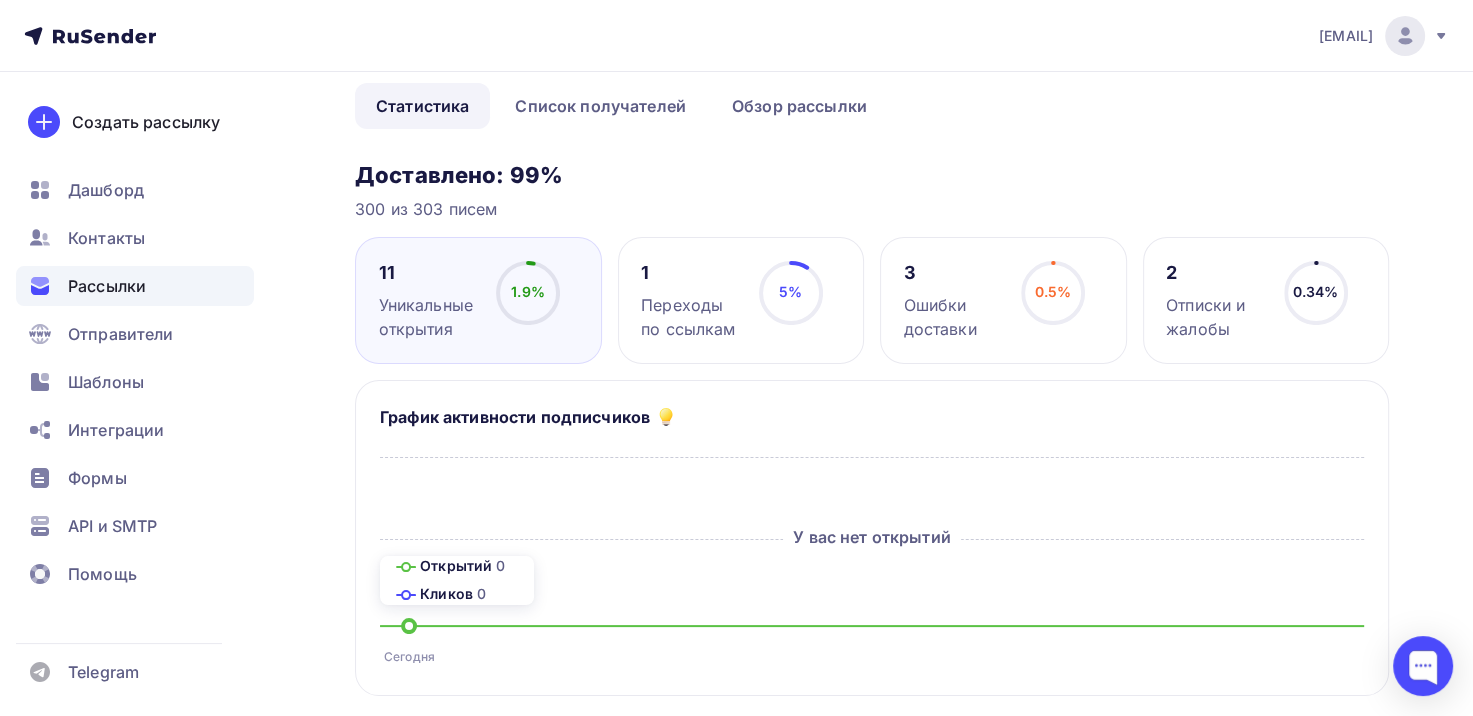 scroll, scrollTop: 200, scrollLeft: 0, axis: vertical 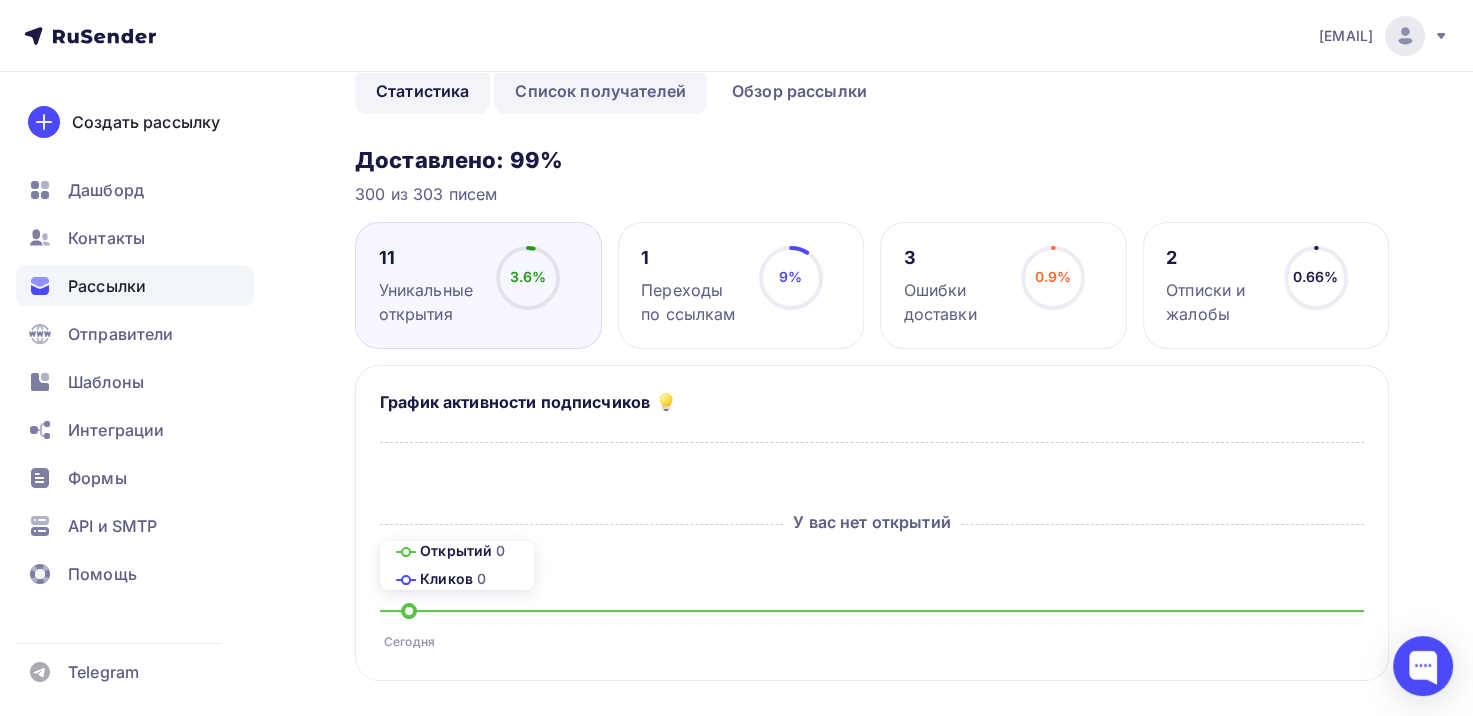 click on "Список получателей" at bounding box center (600, 91) 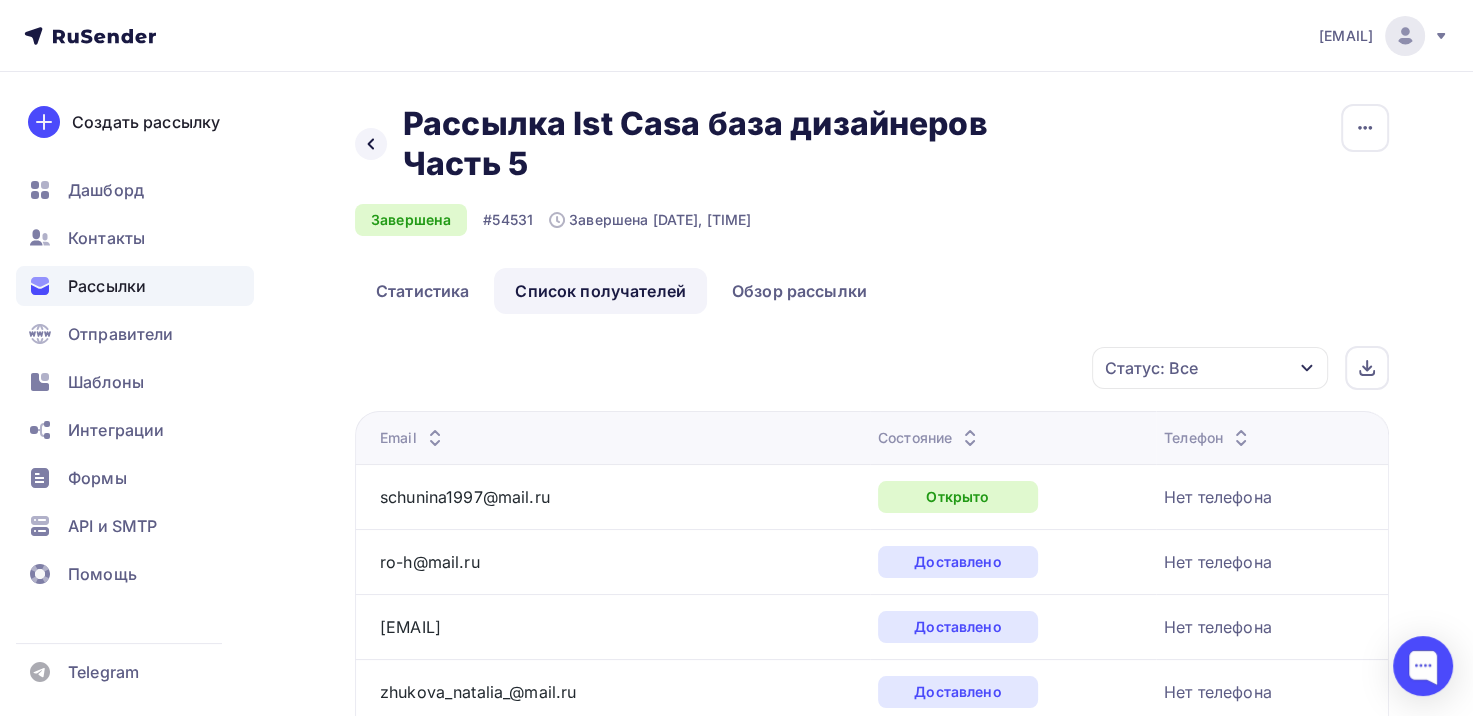 scroll, scrollTop: 1758, scrollLeft: 0, axis: vertical 